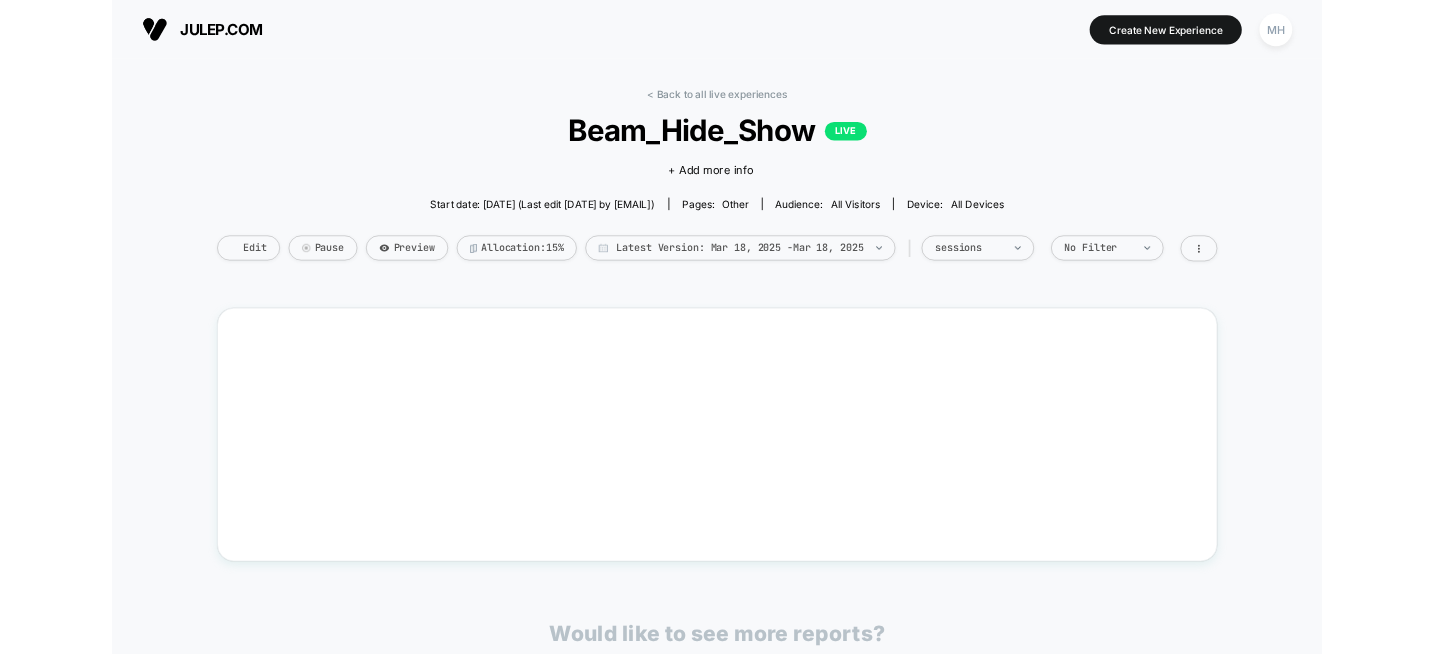 scroll, scrollTop: 0, scrollLeft: 0, axis: both 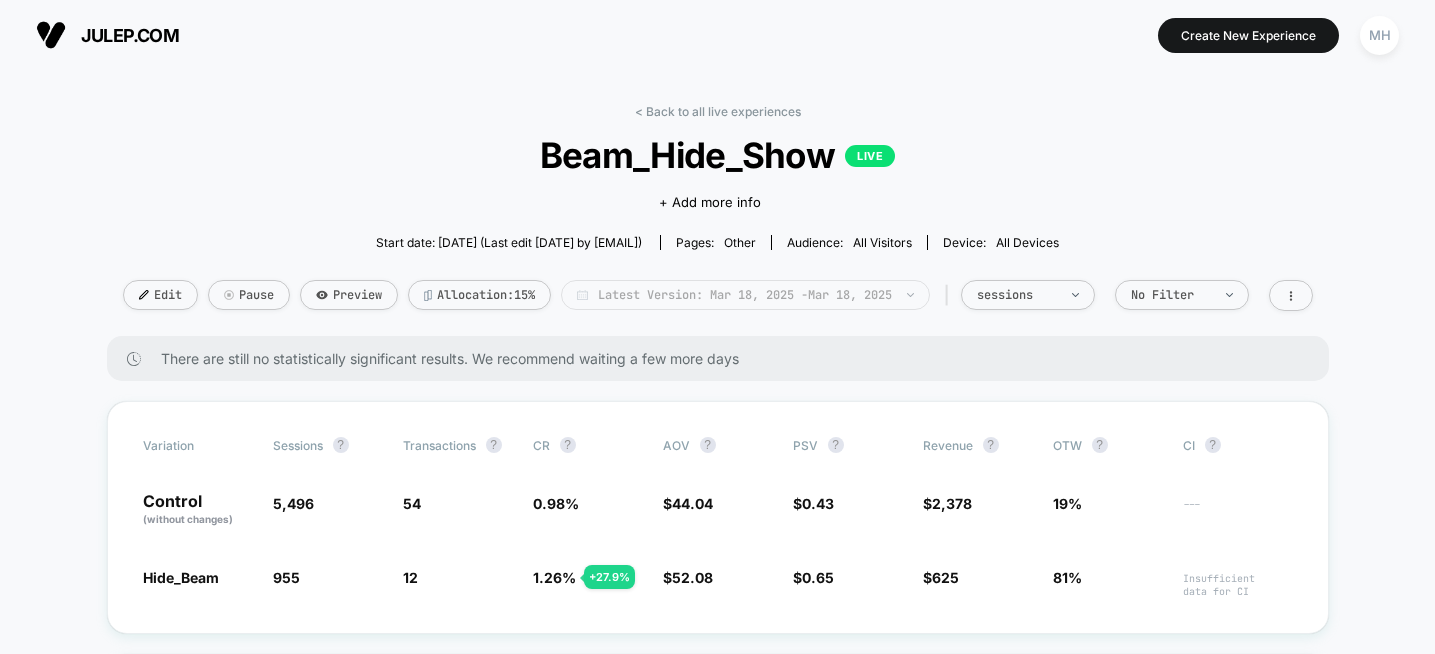 click on "Latest Version:     Mar 18, 2025    -    Mar 18, 2025" at bounding box center (745, 295) 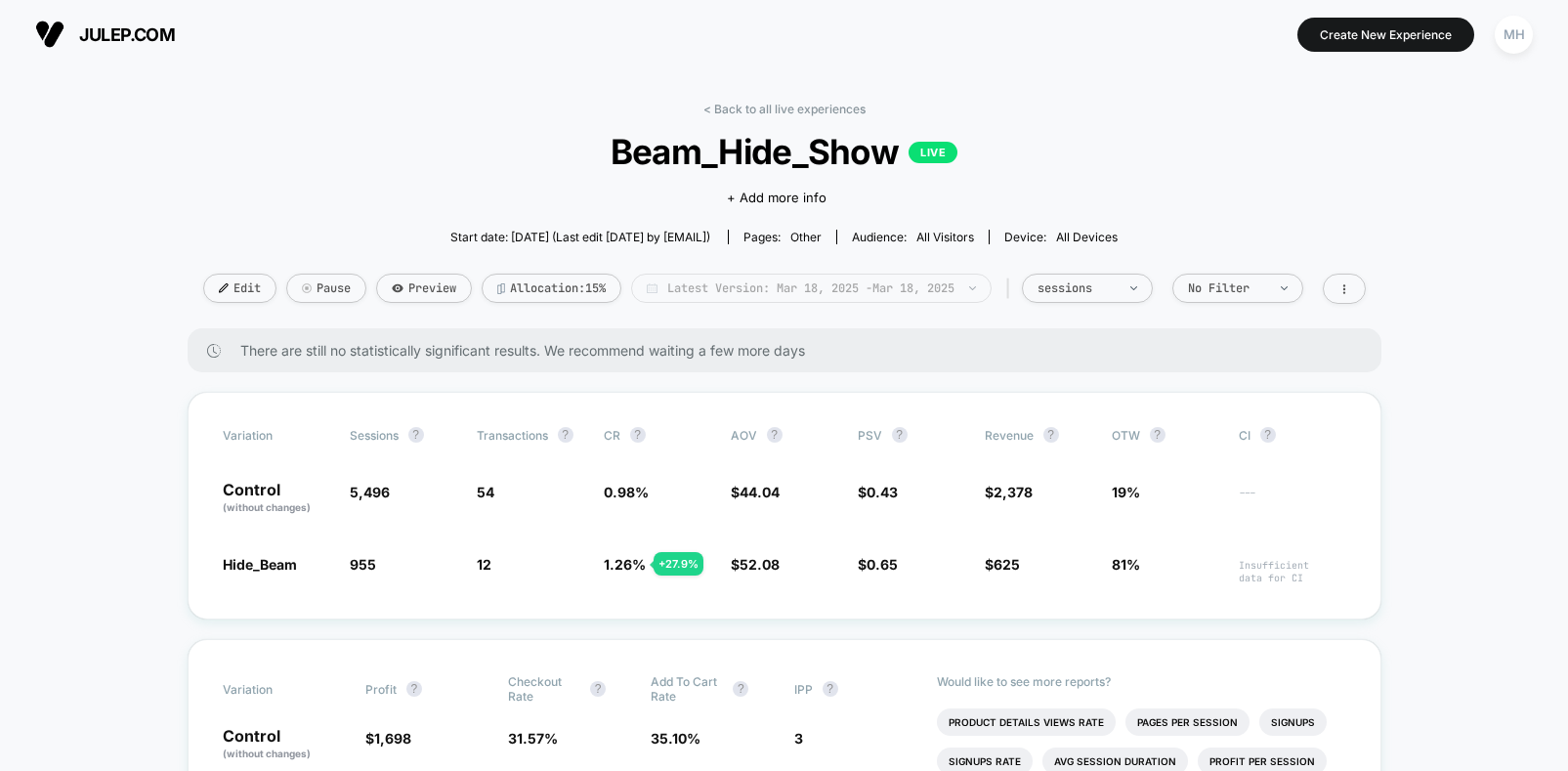 click on "Latest Version:     Mar 18, 2025    -    Mar 18, 2025" at bounding box center (811, 288) 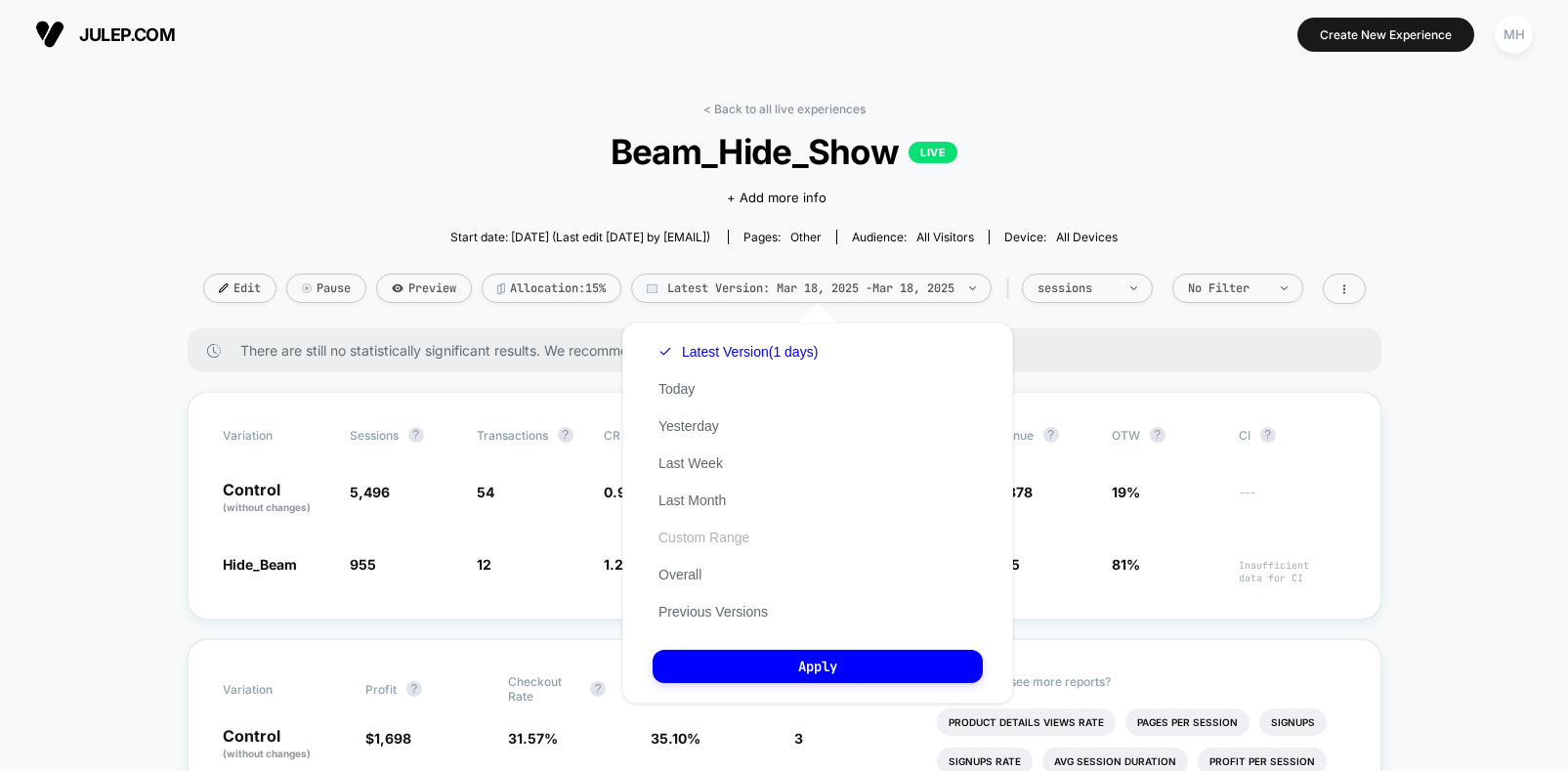 click on "Custom Range" at bounding box center [703, 537] 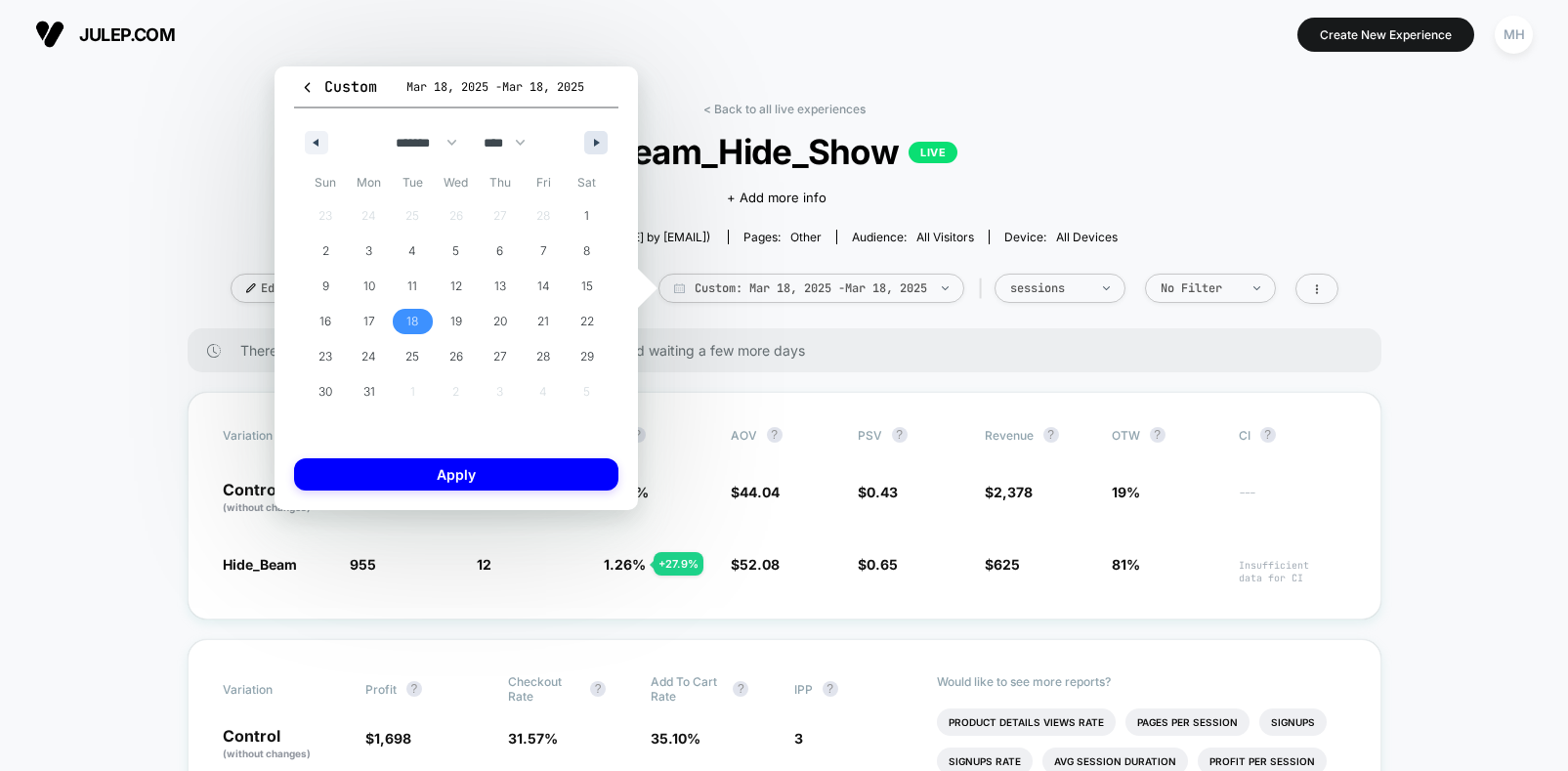 click at bounding box center (596, 143) 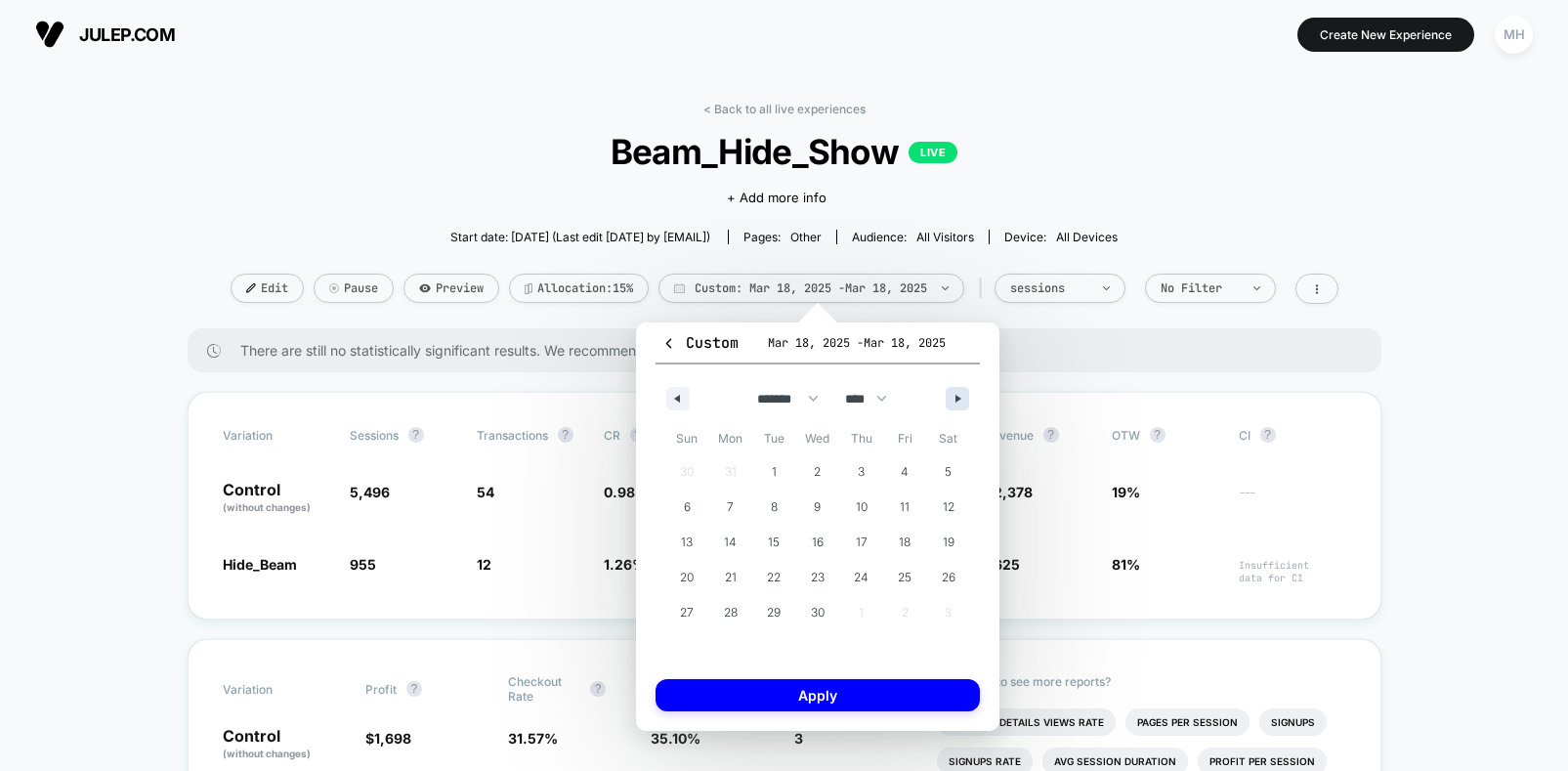 click at bounding box center (957, 399) 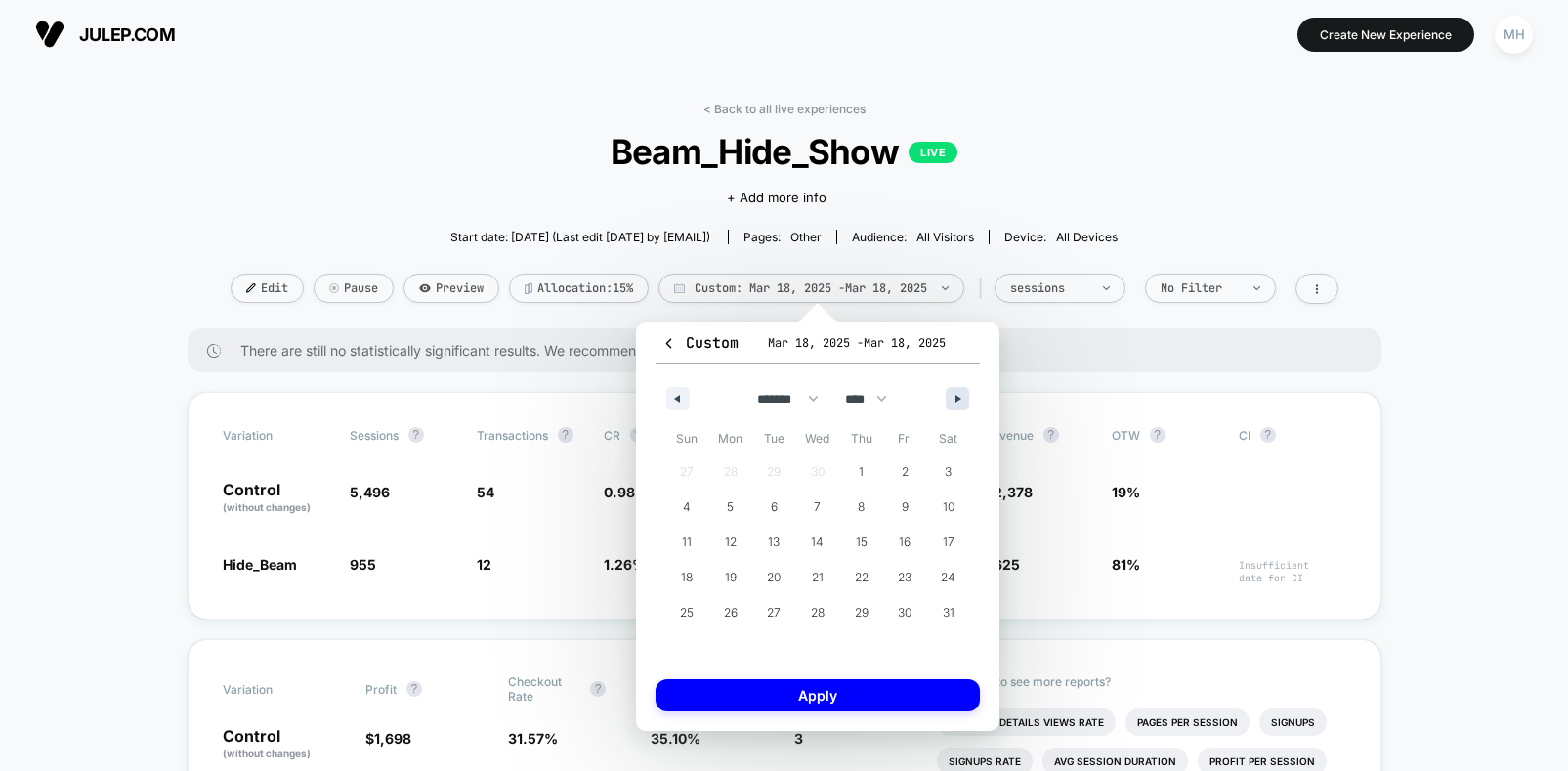 click at bounding box center (957, 399) 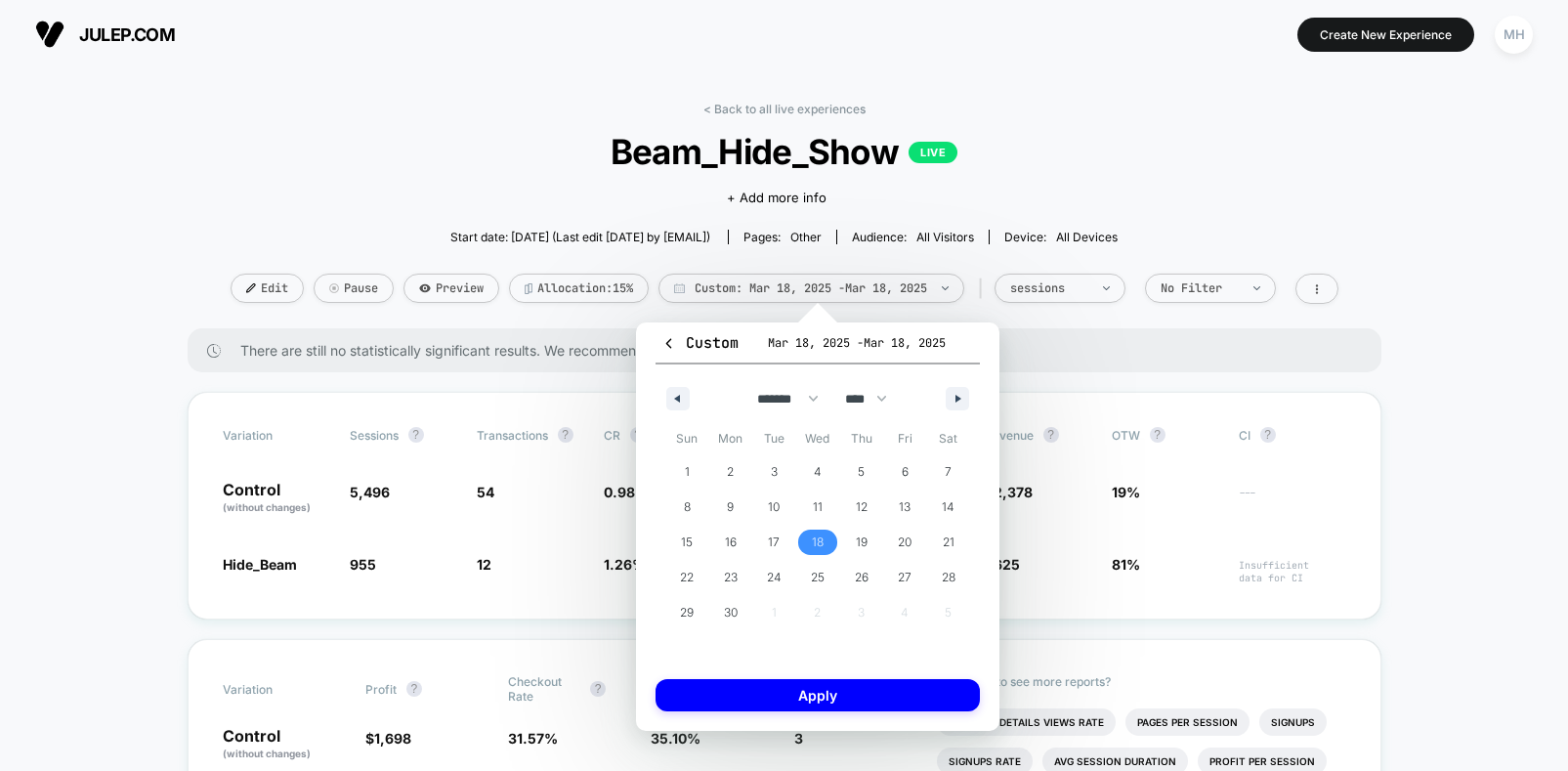 click on "18" at bounding box center (818, 542) 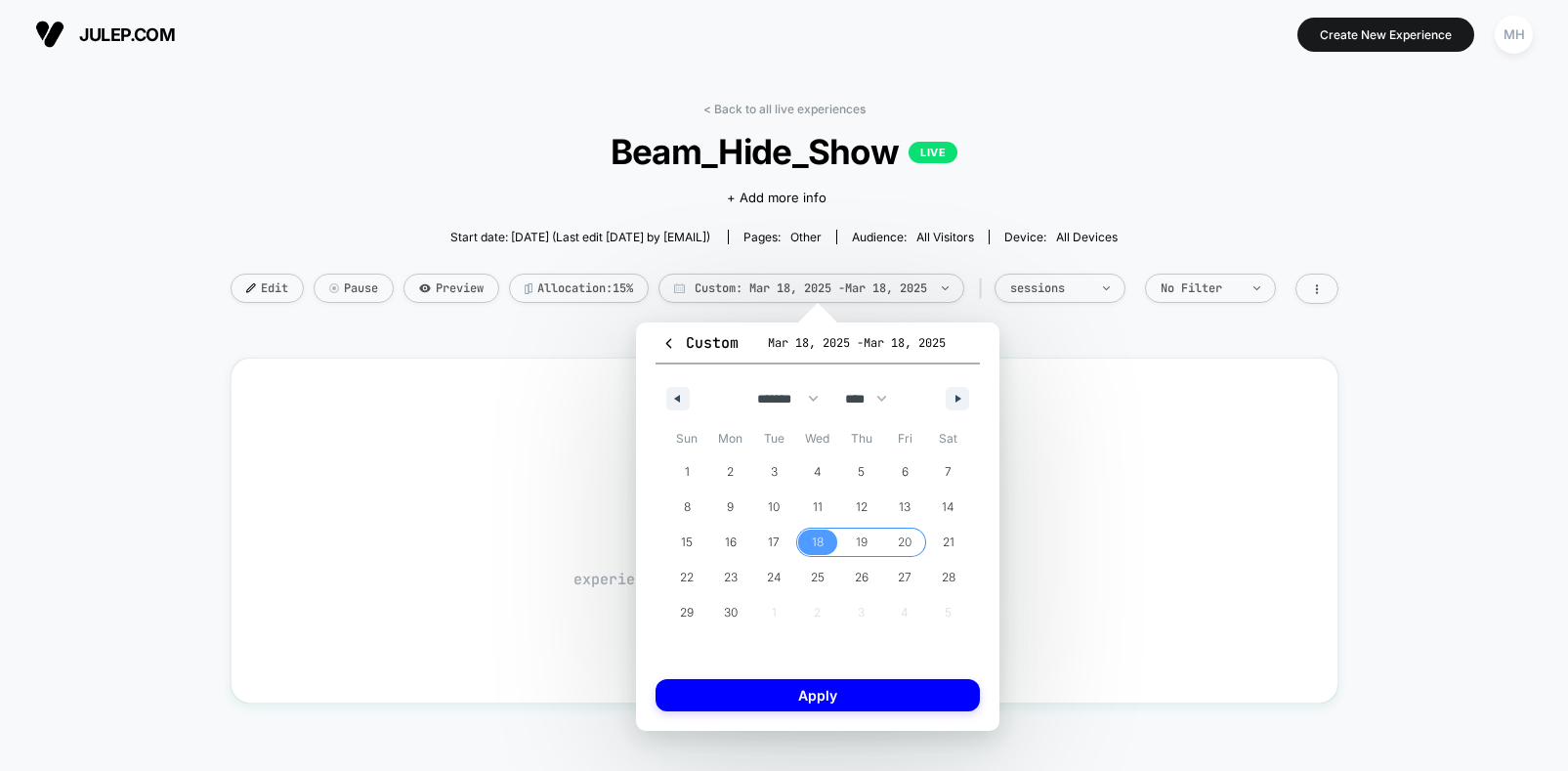 click on "20" at bounding box center [905, 542] 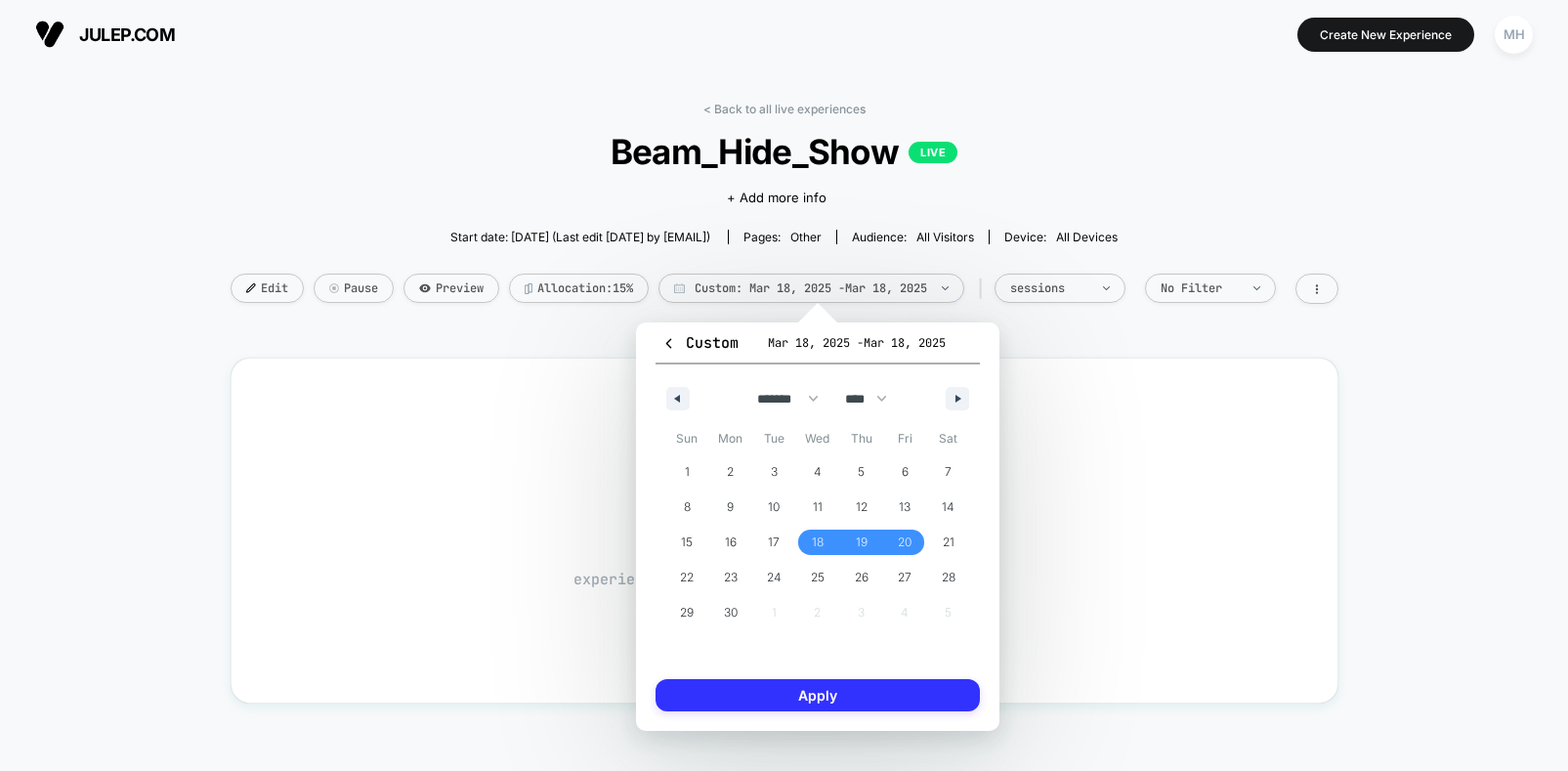 click on "Apply" at bounding box center (818, 695) 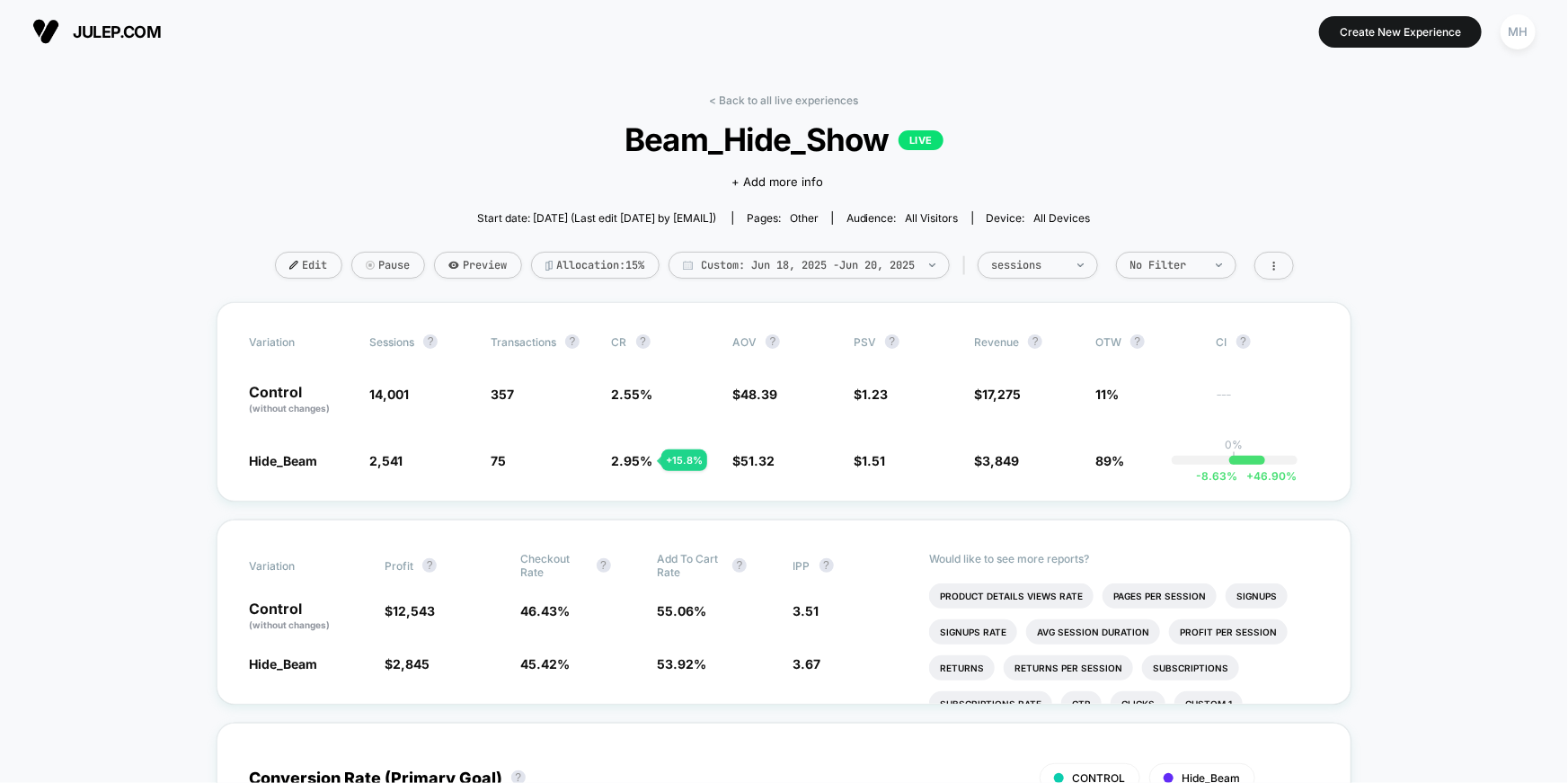 click on "< Back to all live experiences  Beam_Hide_Show LIVE Click to edit experience details + Add more info Start date: [DATE] (Last edit [DATE] by [EMAIL]) Pages: other Audience: All Visitors Device: all devices Edit Pause  Preview Allocation:  15% Custom:     [DATE]    -    [DATE] |   sessions   No Filter" at bounding box center [784, 198] 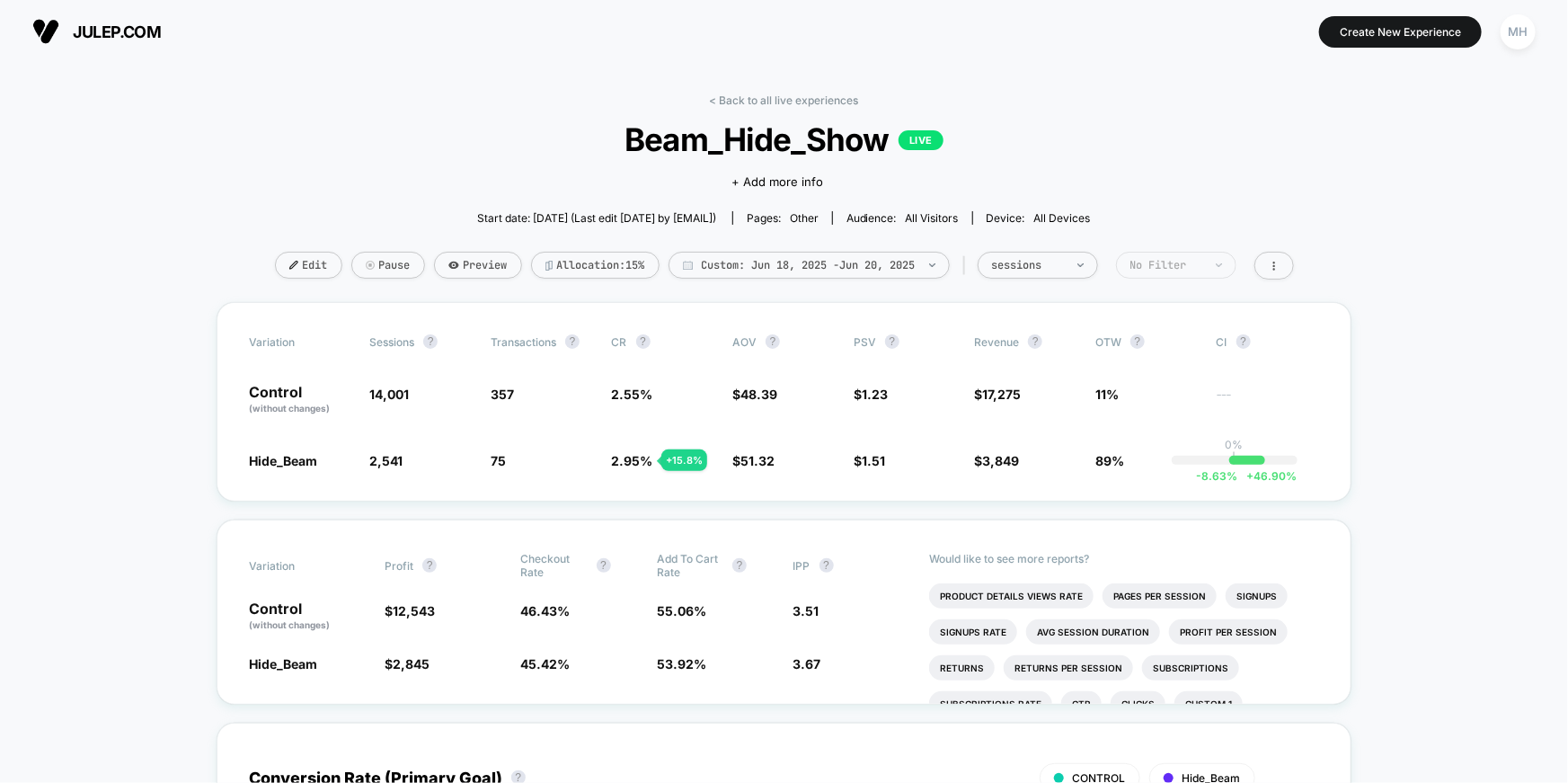 click on "No Filter" at bounding box center (1038, 265) 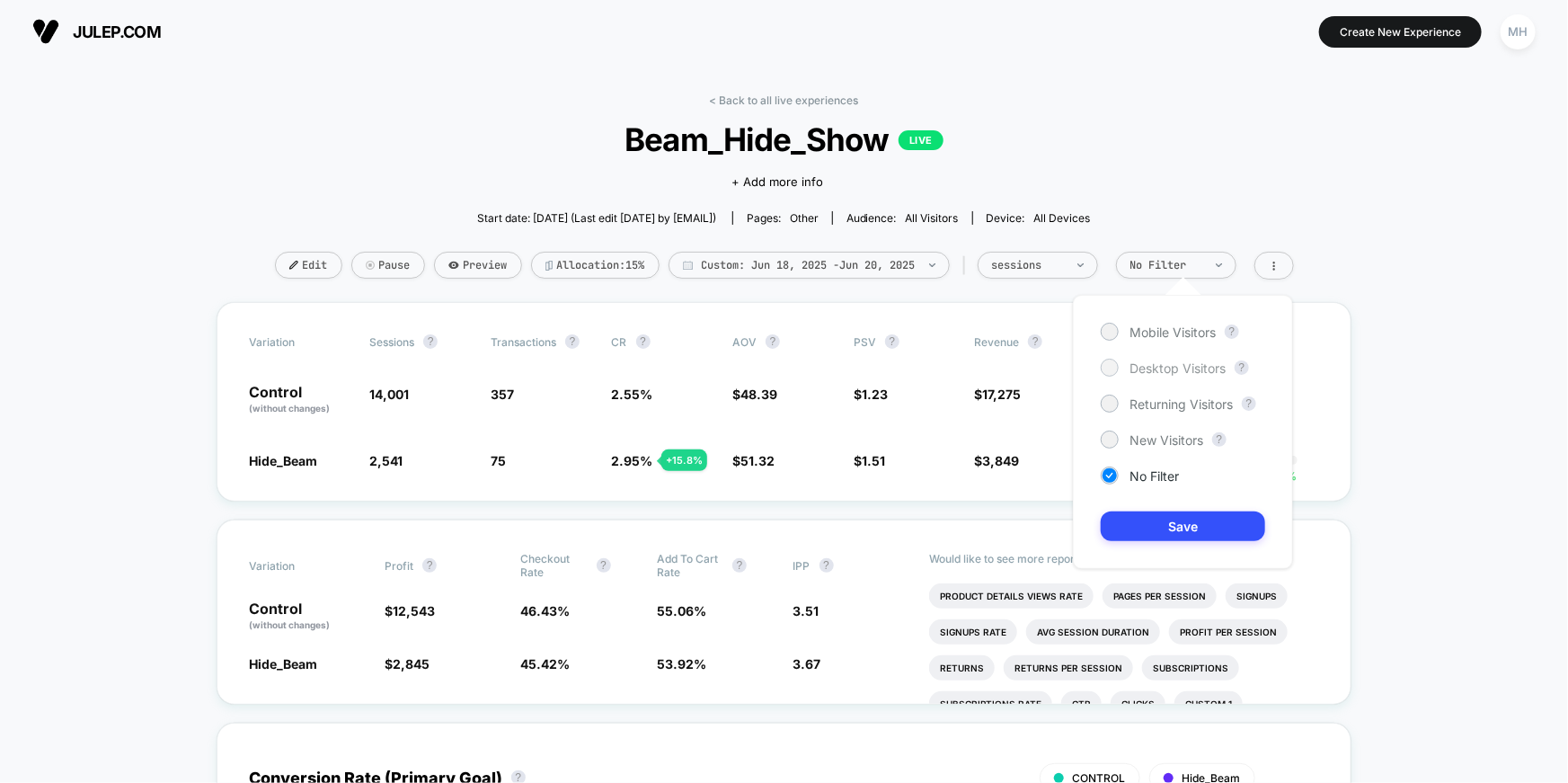 click at bounding box center (1109, 331) 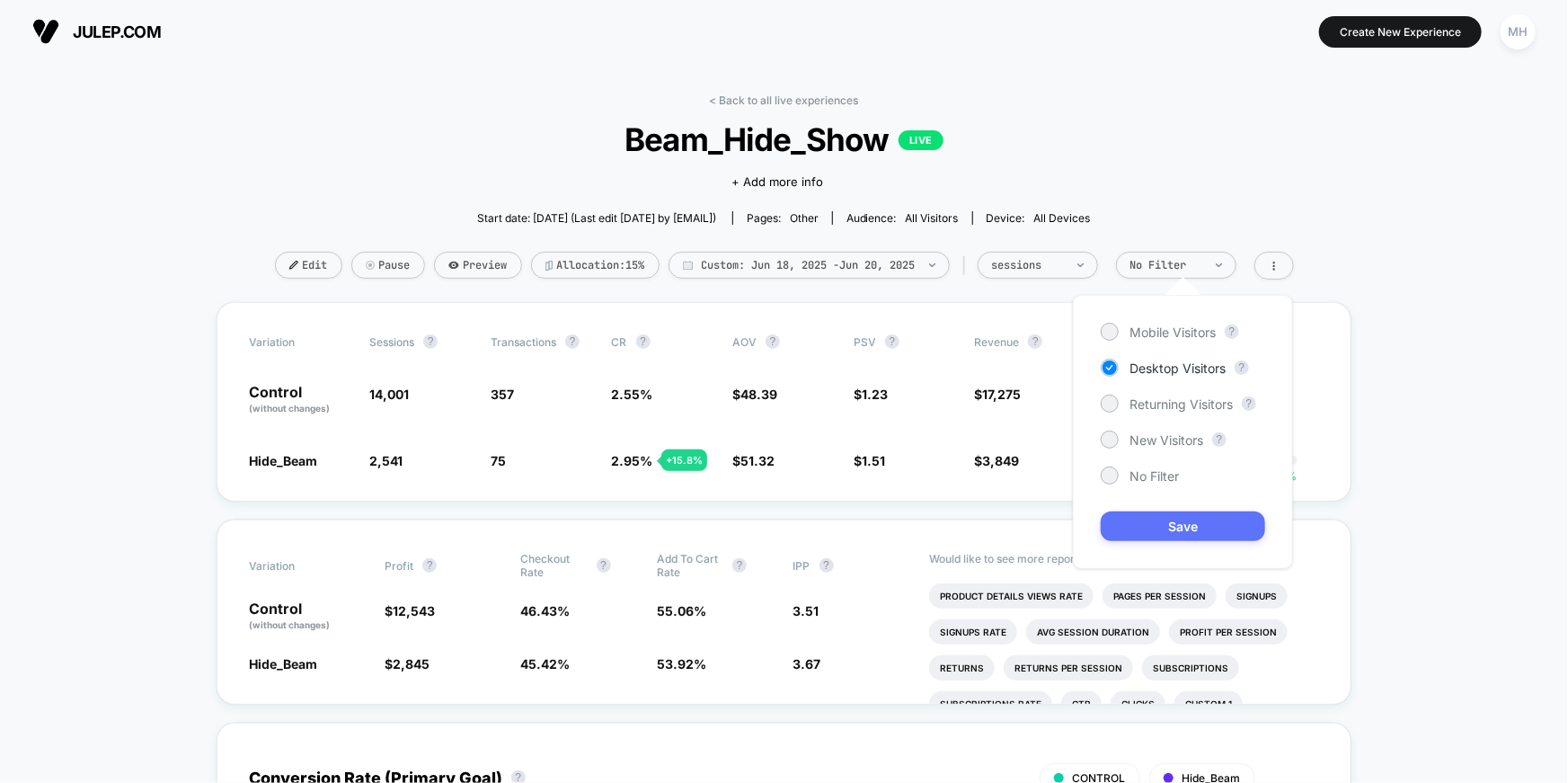click on "Save" at bounding box center [1183, 526] 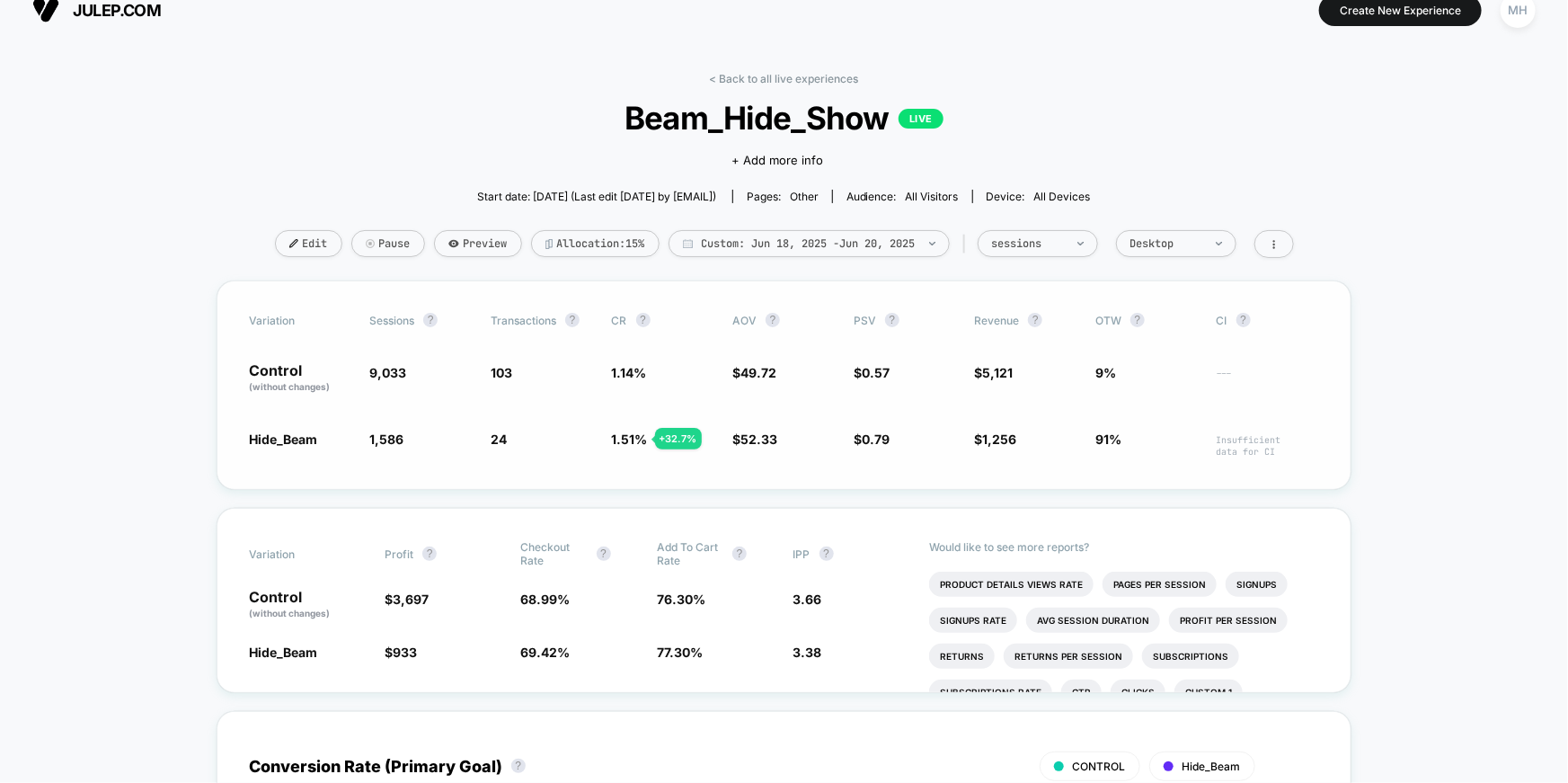 scroll, scrollTop: 18, scrollLeft: 0, axis: vertical 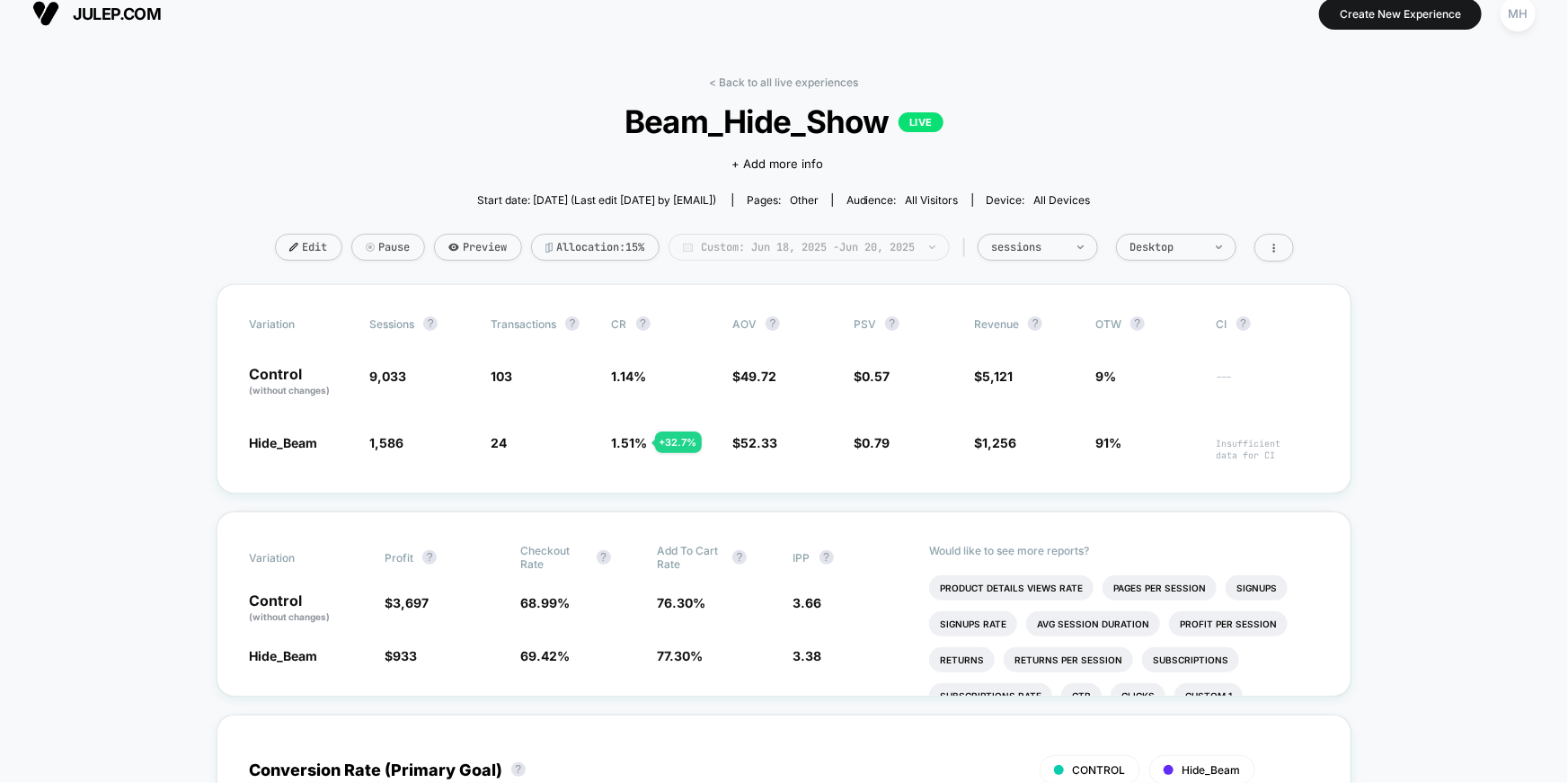 click on "Custom:     Jun 18, 2025    -    Jun 20, 2025" at bounding box center (809, 247) 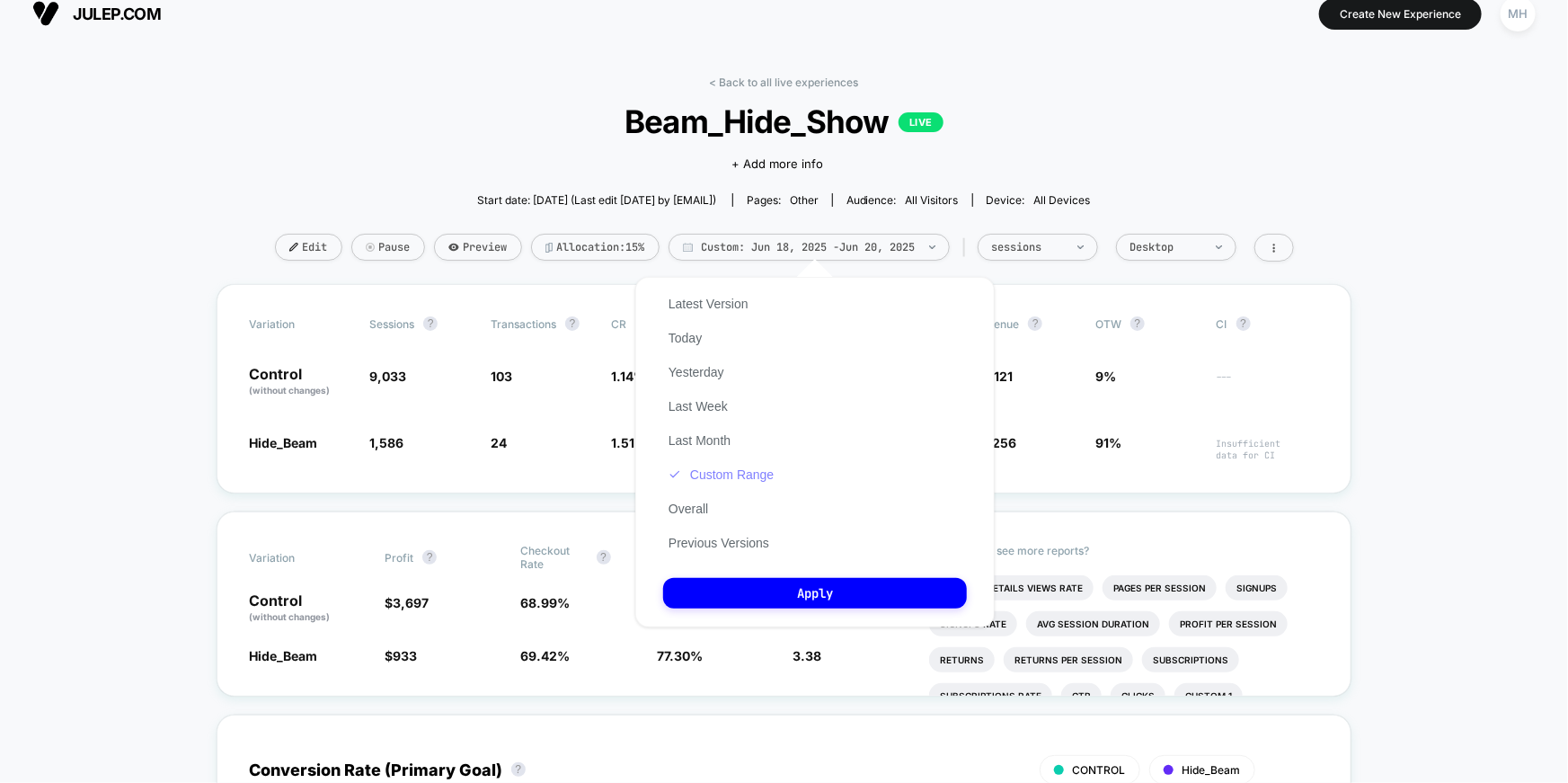 click on "Custom Range" at bounding box center (721, 475) 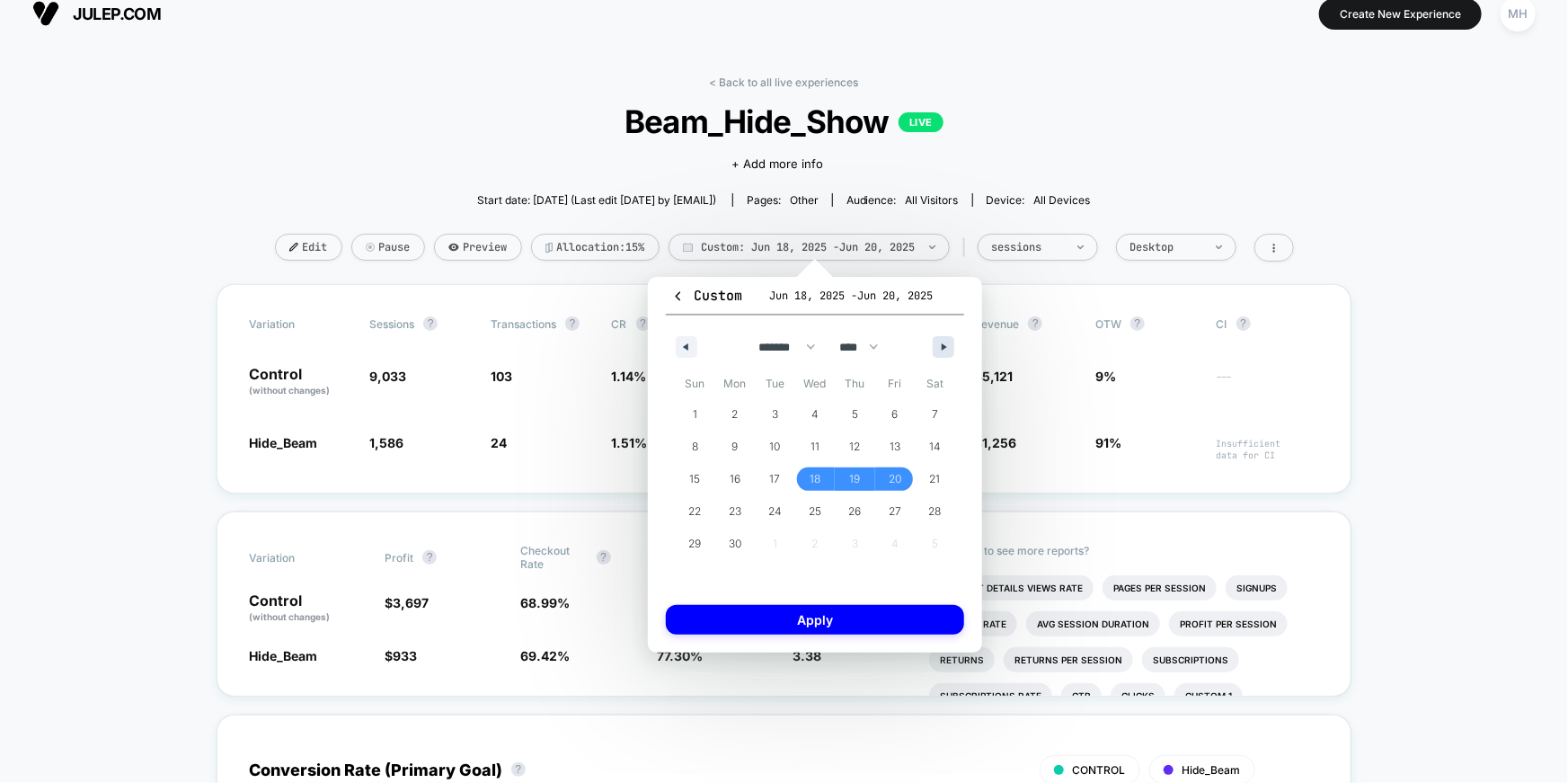 click at bounding box center [943, 347] 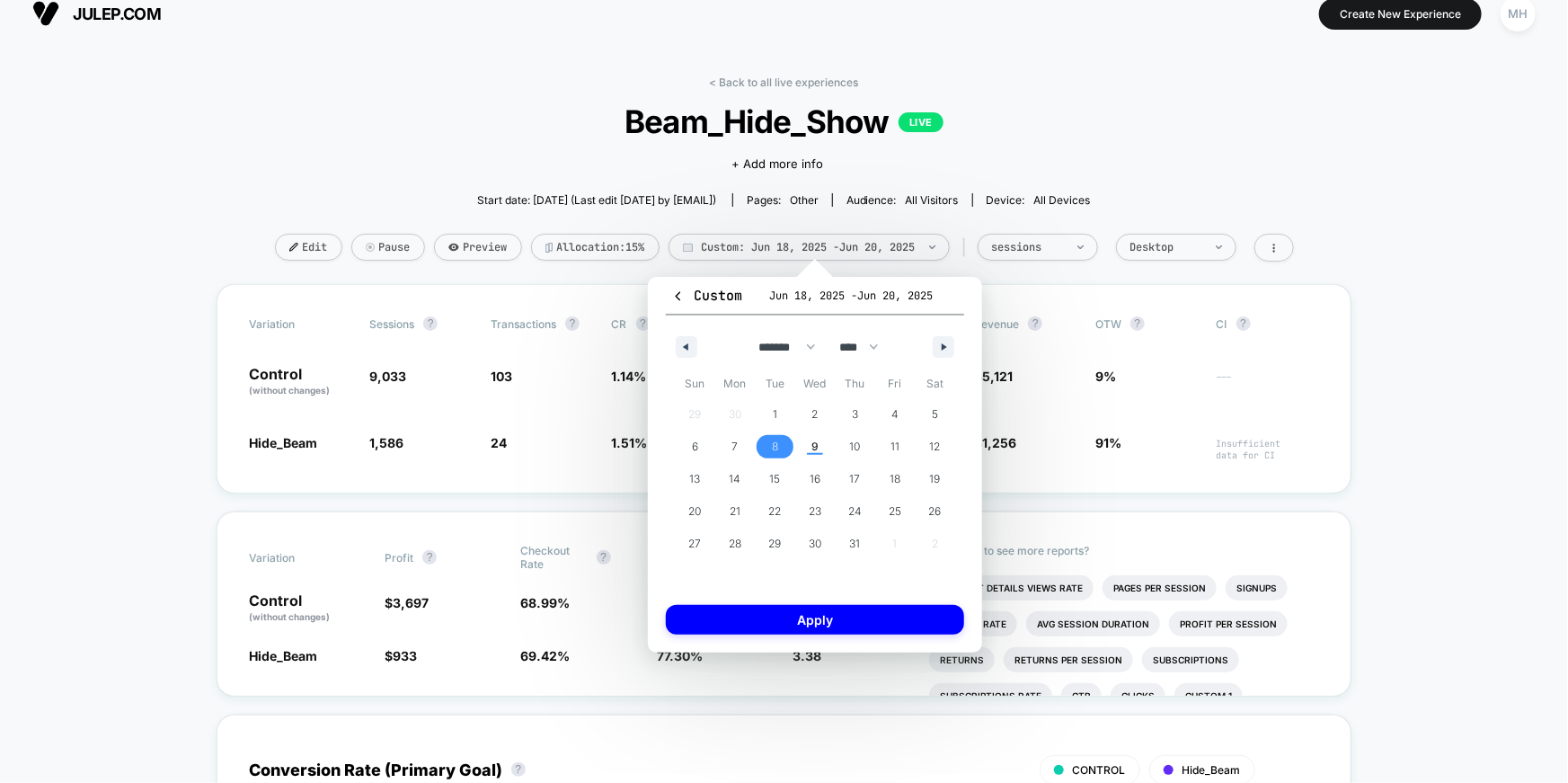 click on "8" at bounding box center [775, 447] 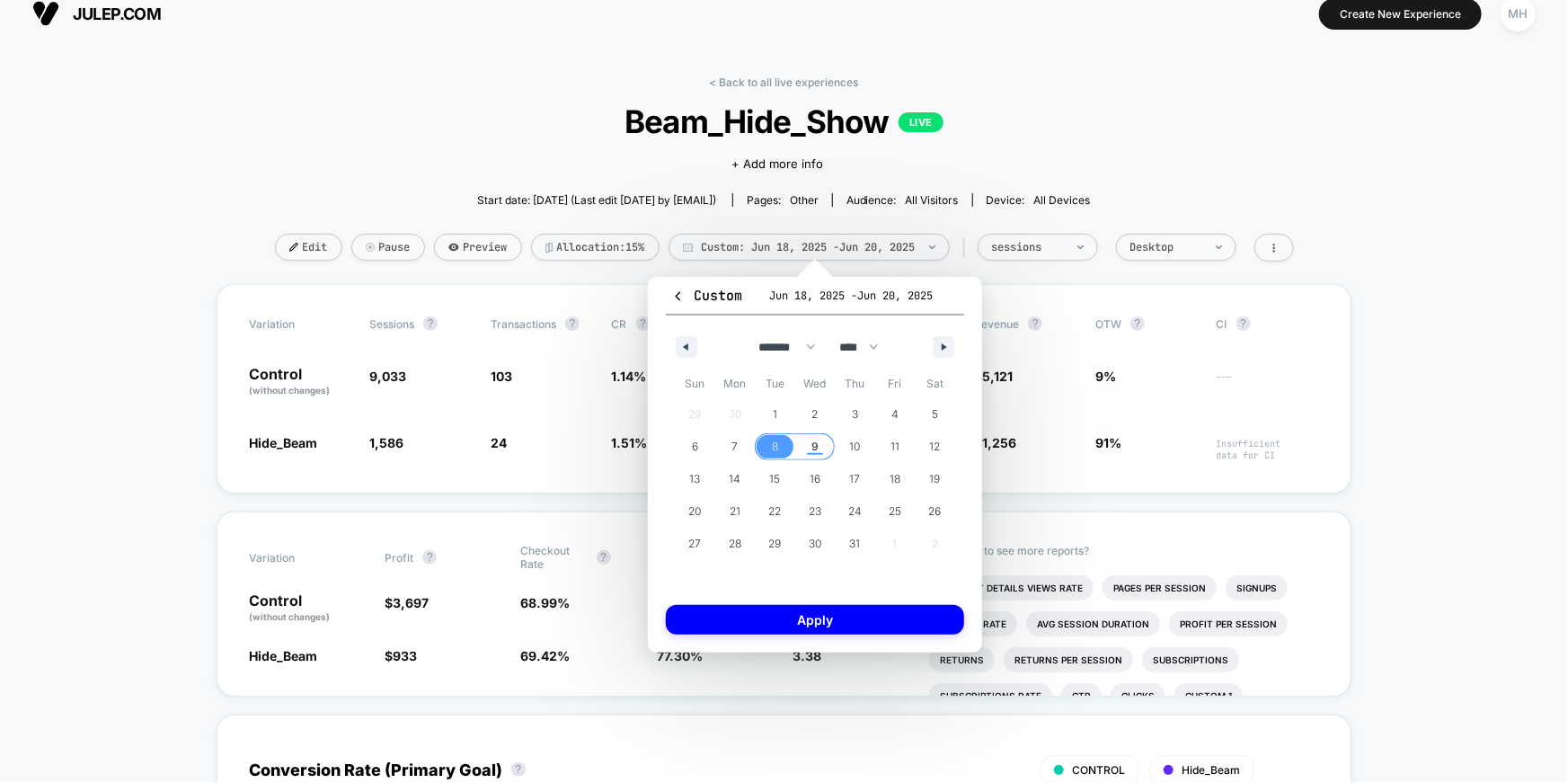 click on "9" at bounding box center [815, 447] 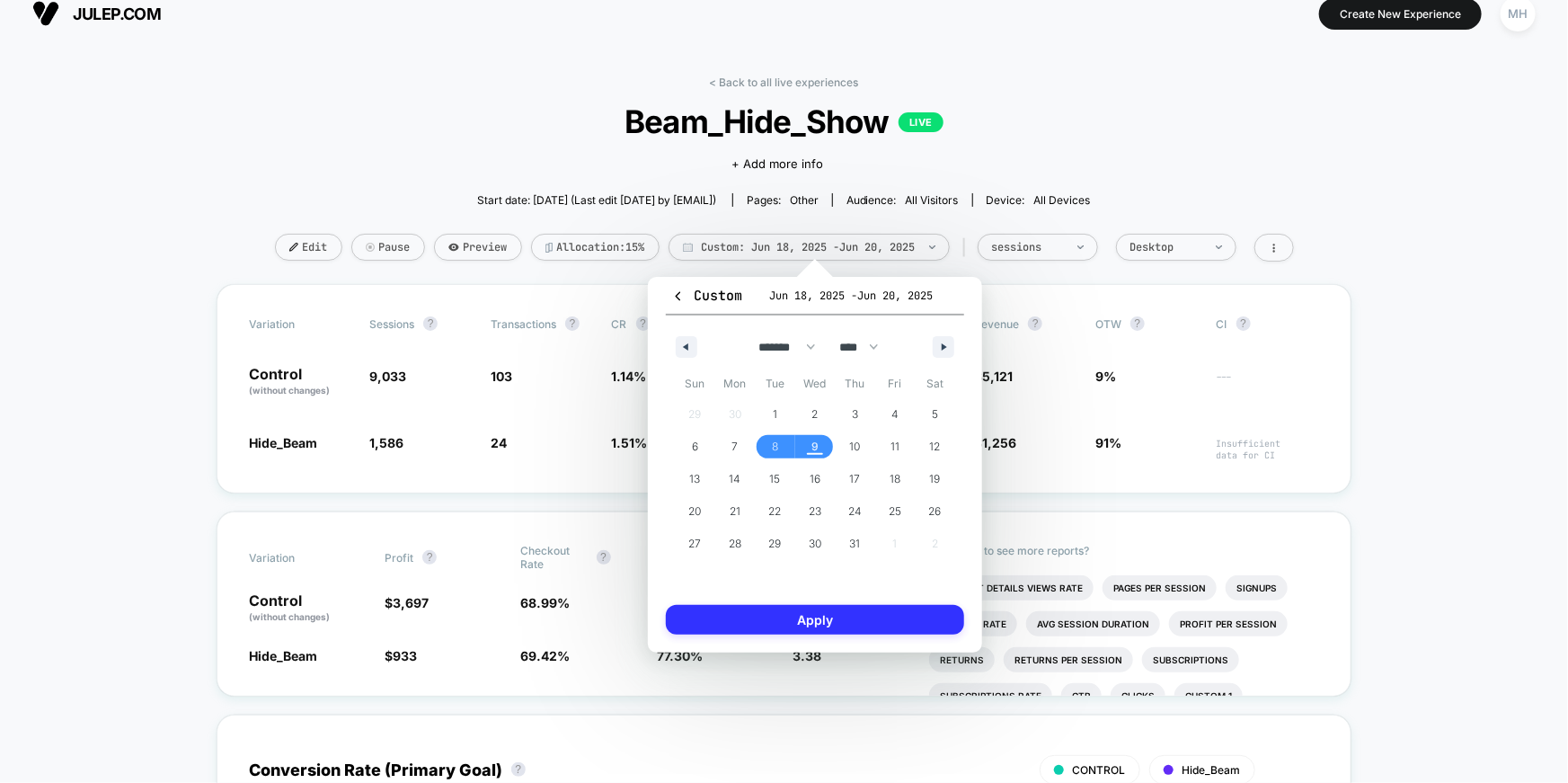 click on "Apply" at bounding box center [815, 619] 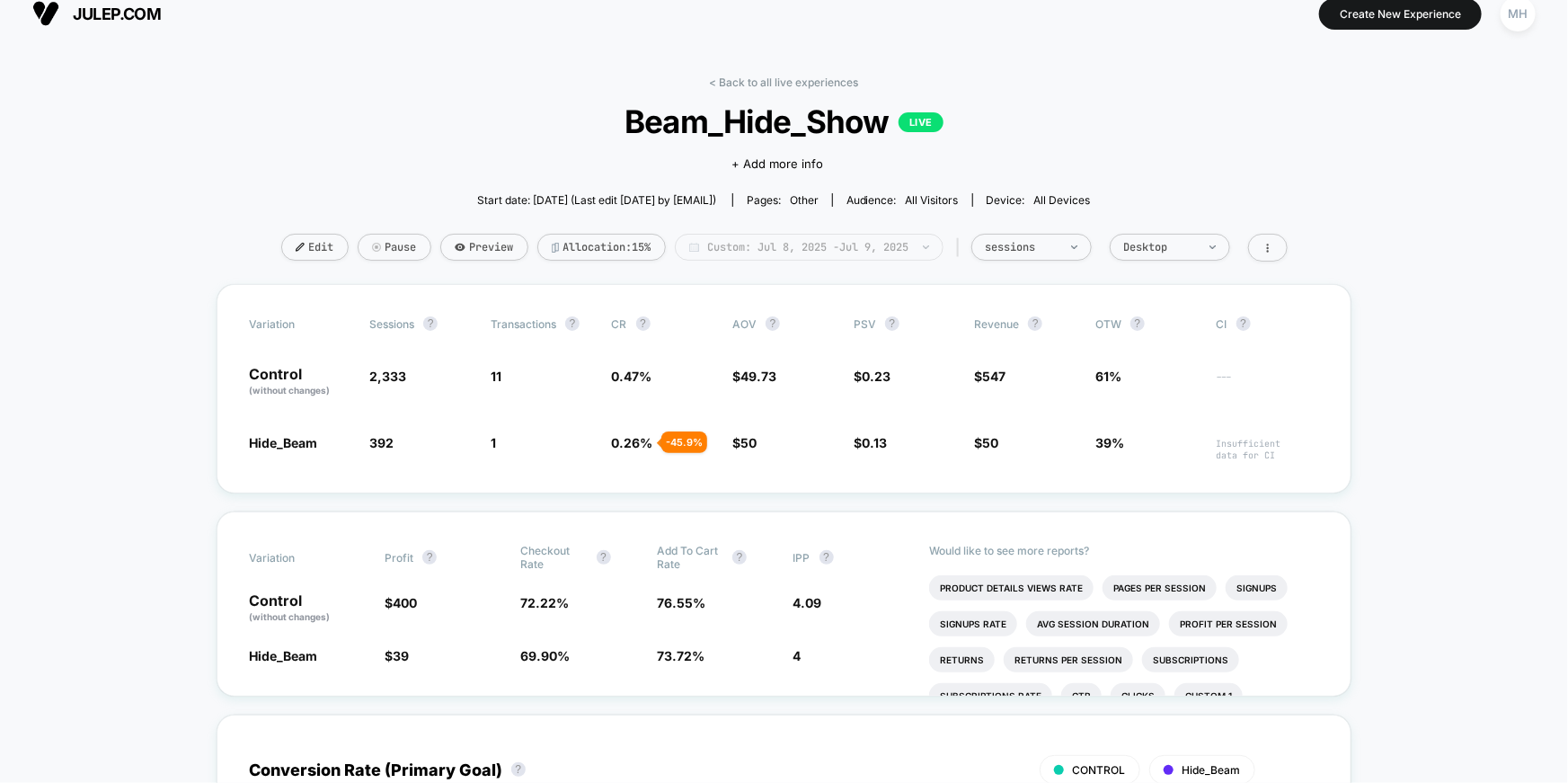 click on "Custom:     Jul 8, 2025    -    Jul 9, 2025" at bounding box center (809, 247) 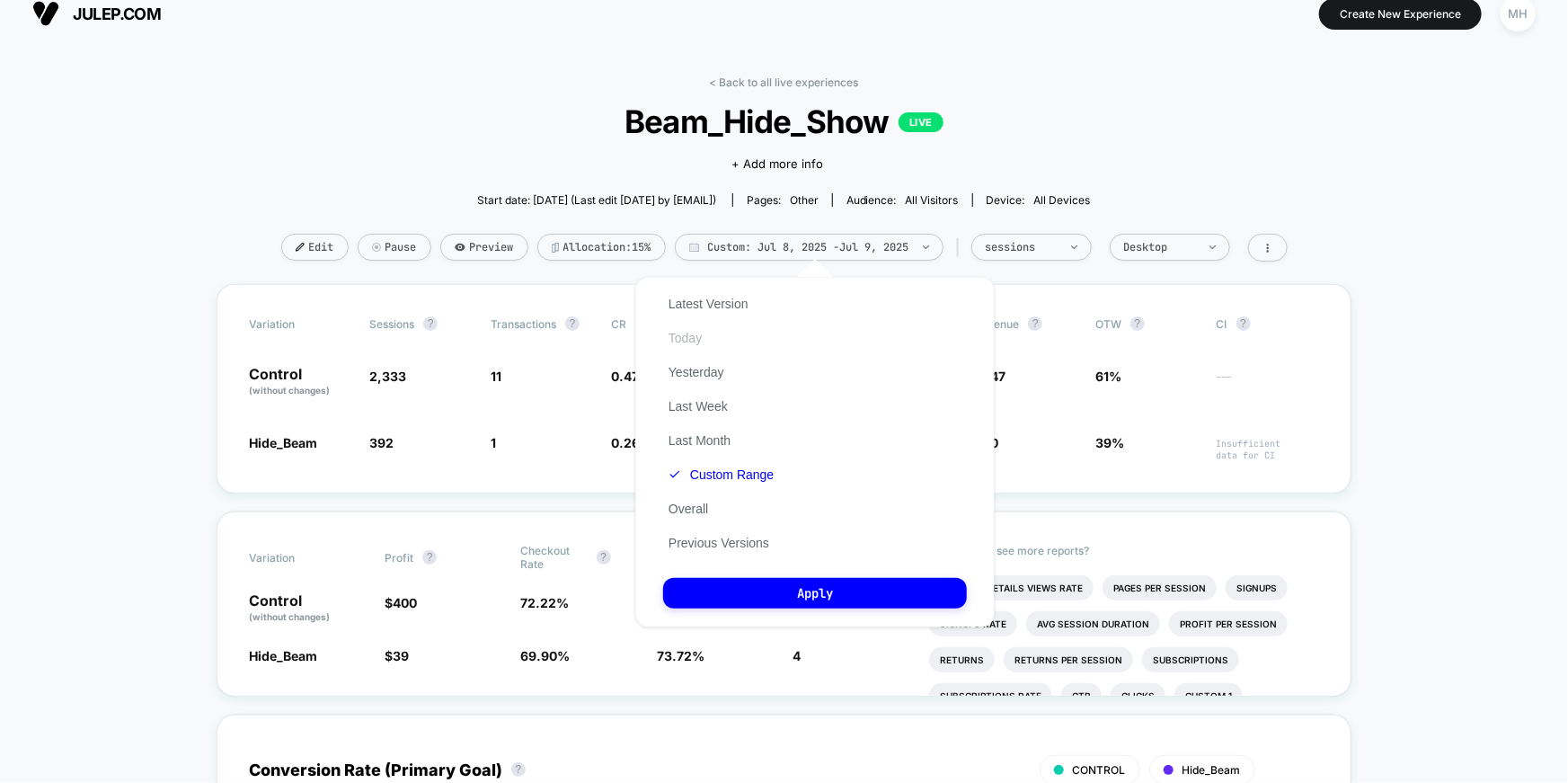 click on "Today" at bounding box center [685, 338] 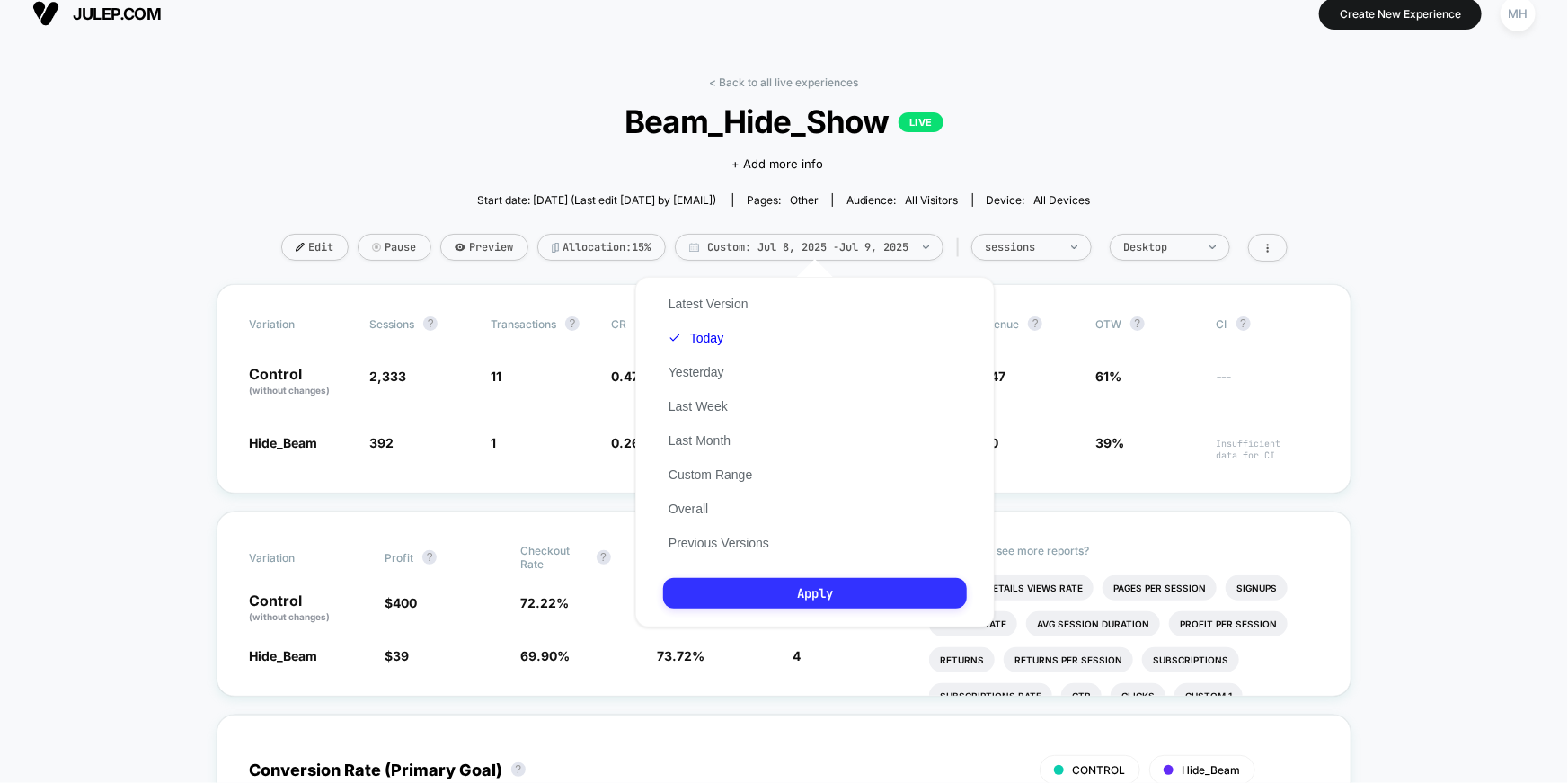 click on "Apply" at bounding box center [815, 593] 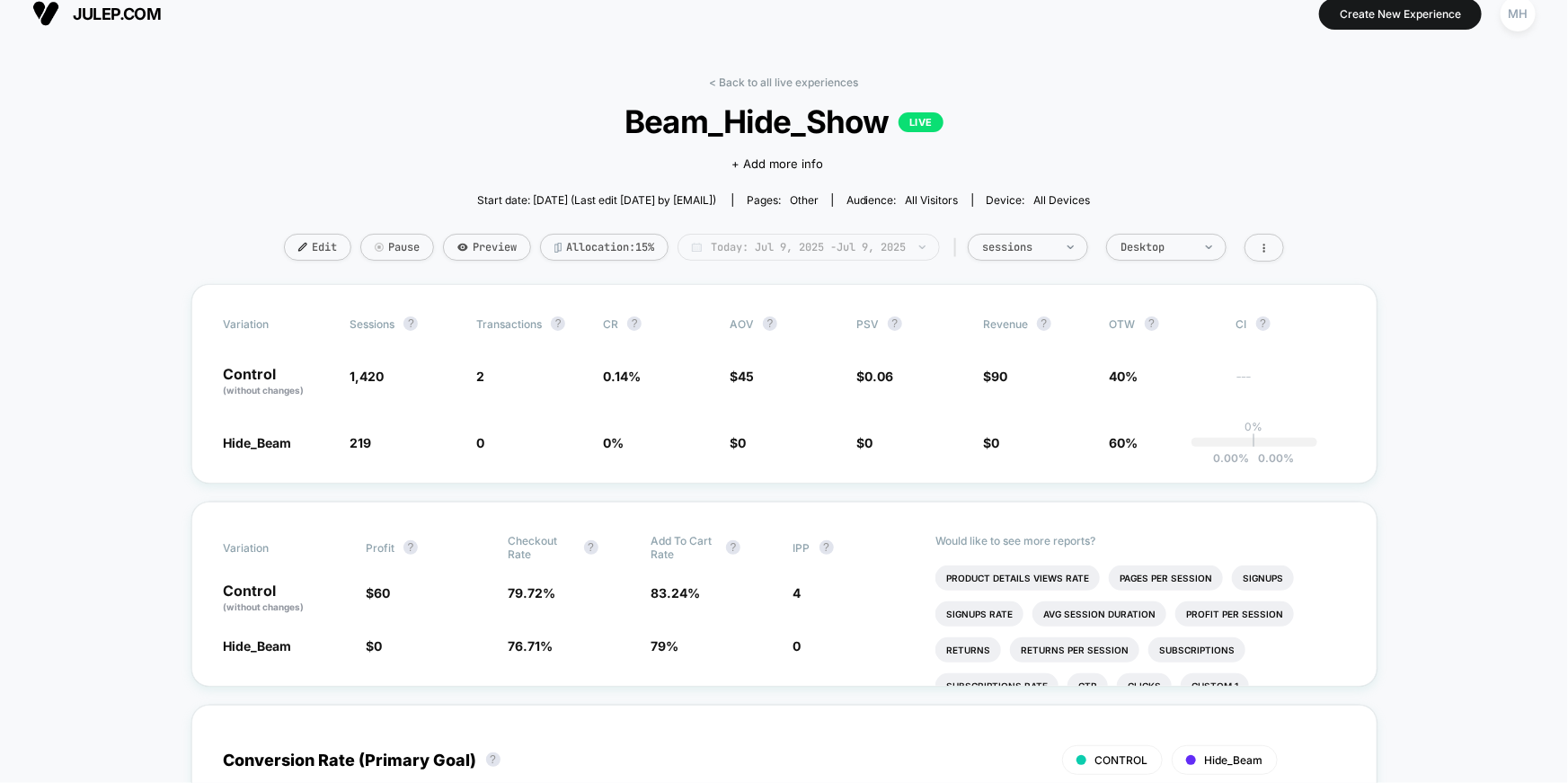 click on "Today:     Jul 9, 2025    -    Jul 9, 2025" at bounding box center (809, 247) 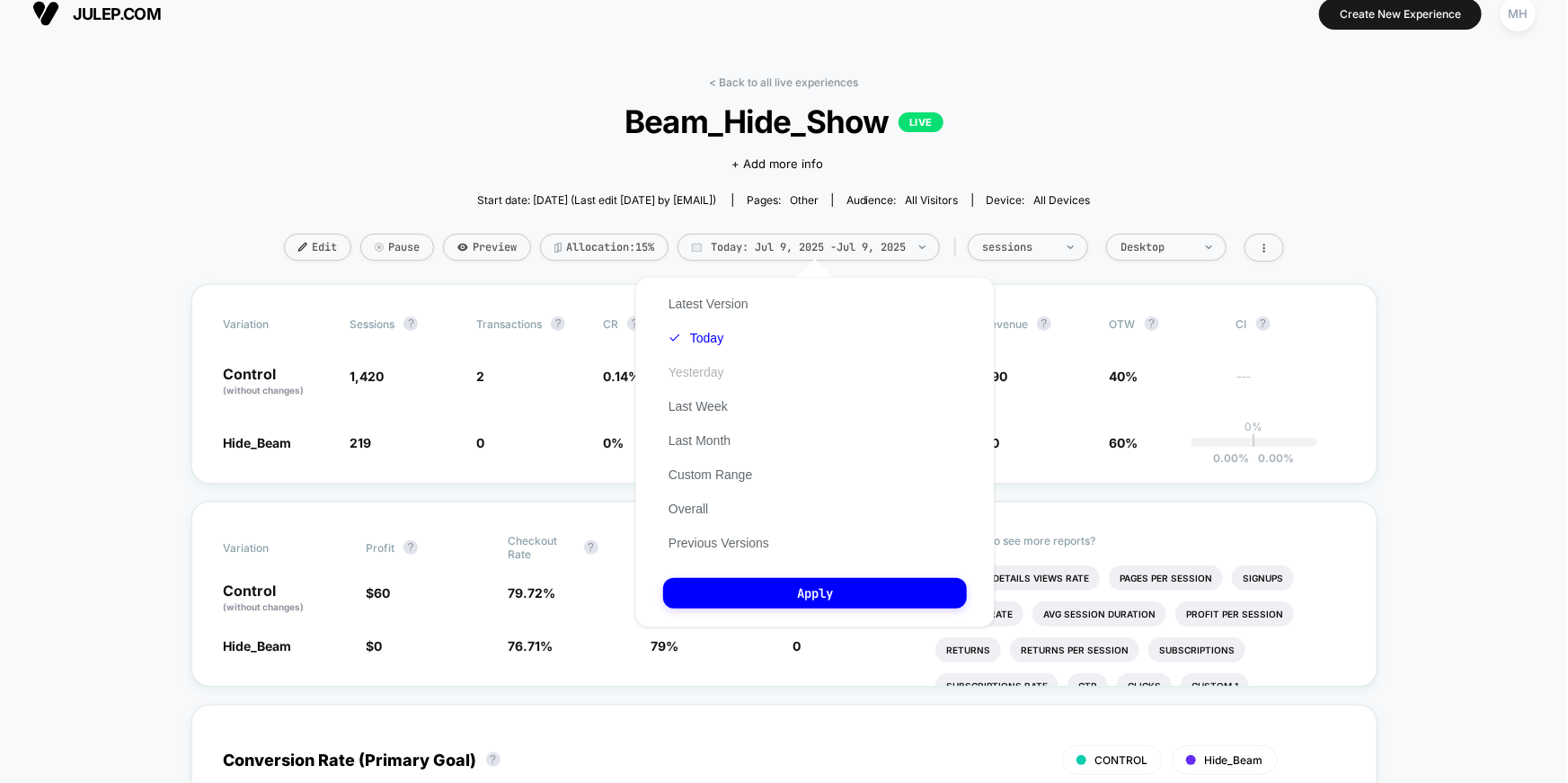 click on "Yesterday" at bounding box center [696, 372] 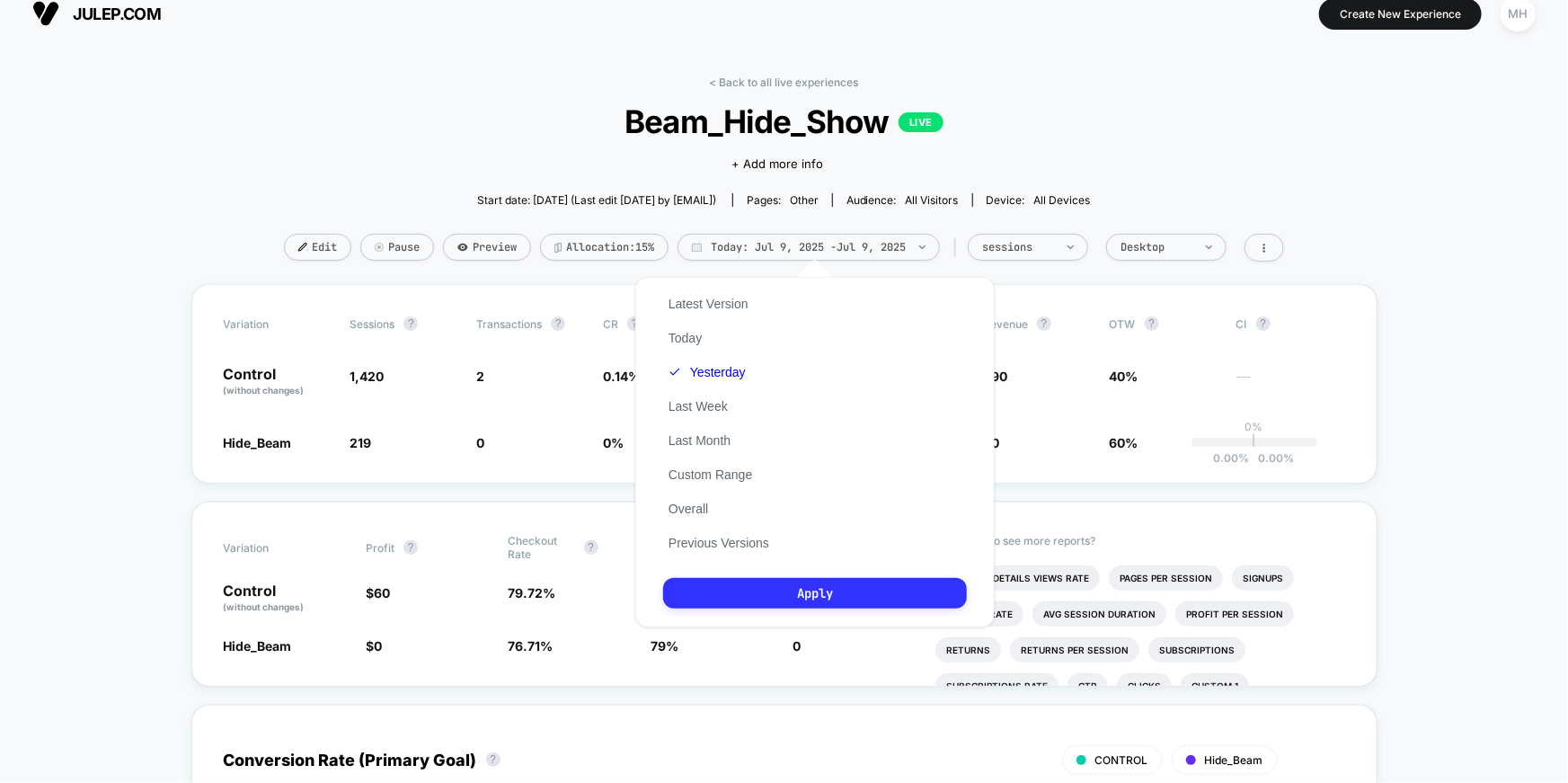 click on "Apply" at bounding box center [815, 593] 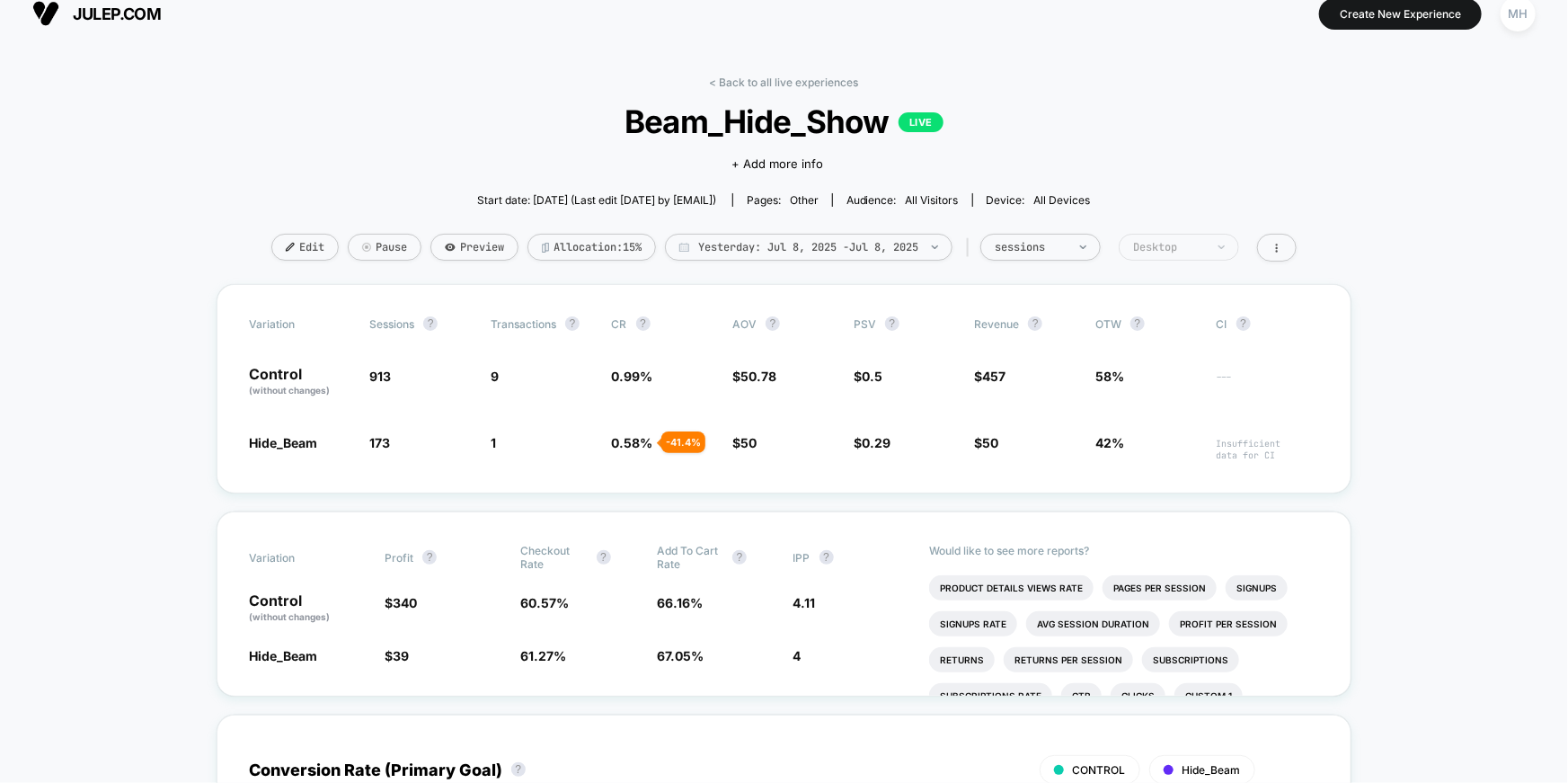 click on "Desktop" at bounding box center [1031, 247] 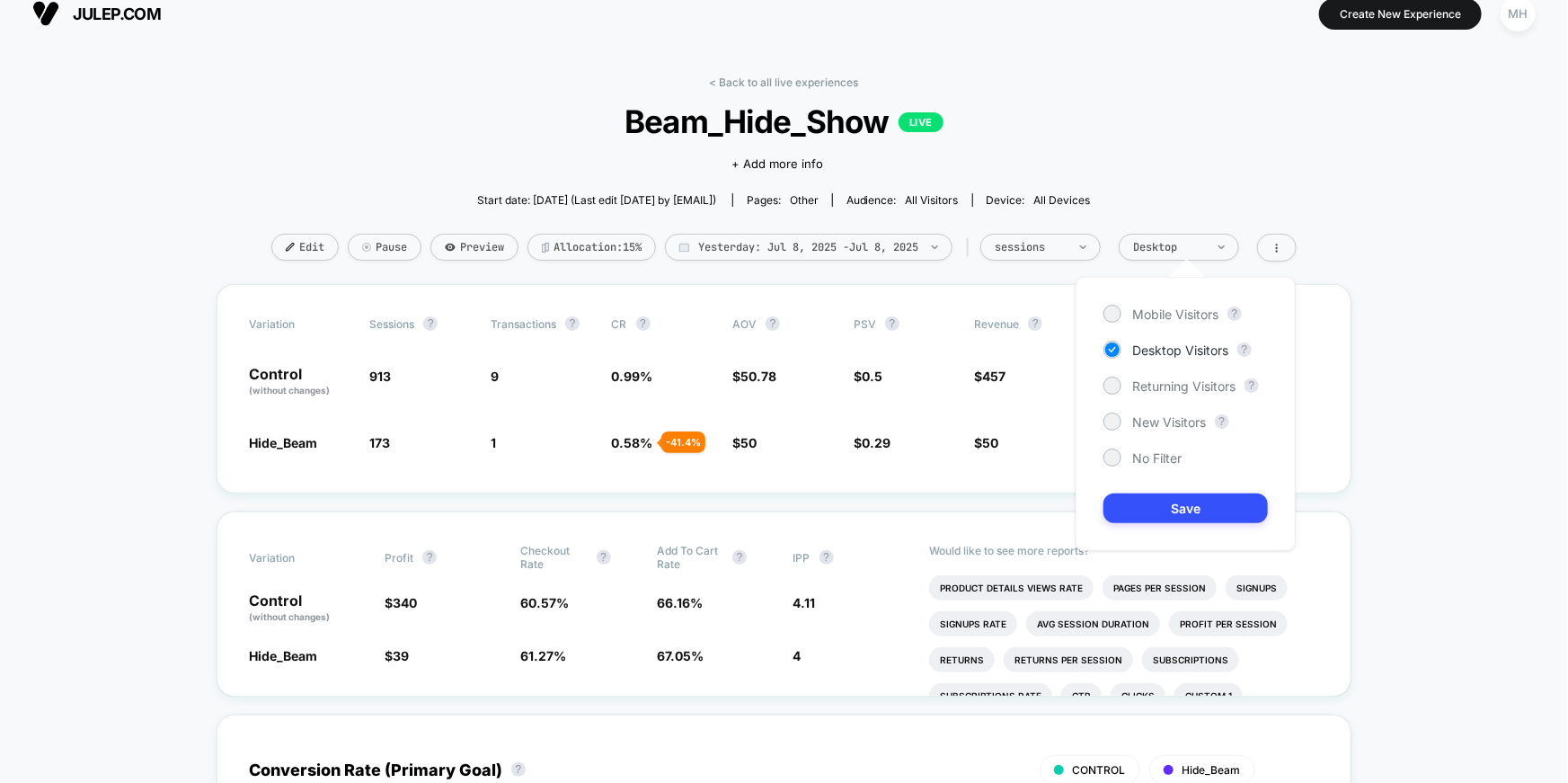click on "Mobile Visitors ? Desktop Visitors ? Returning Visitors ? New Visitors ? No Filter Save" at bounding box center [1185, 414] 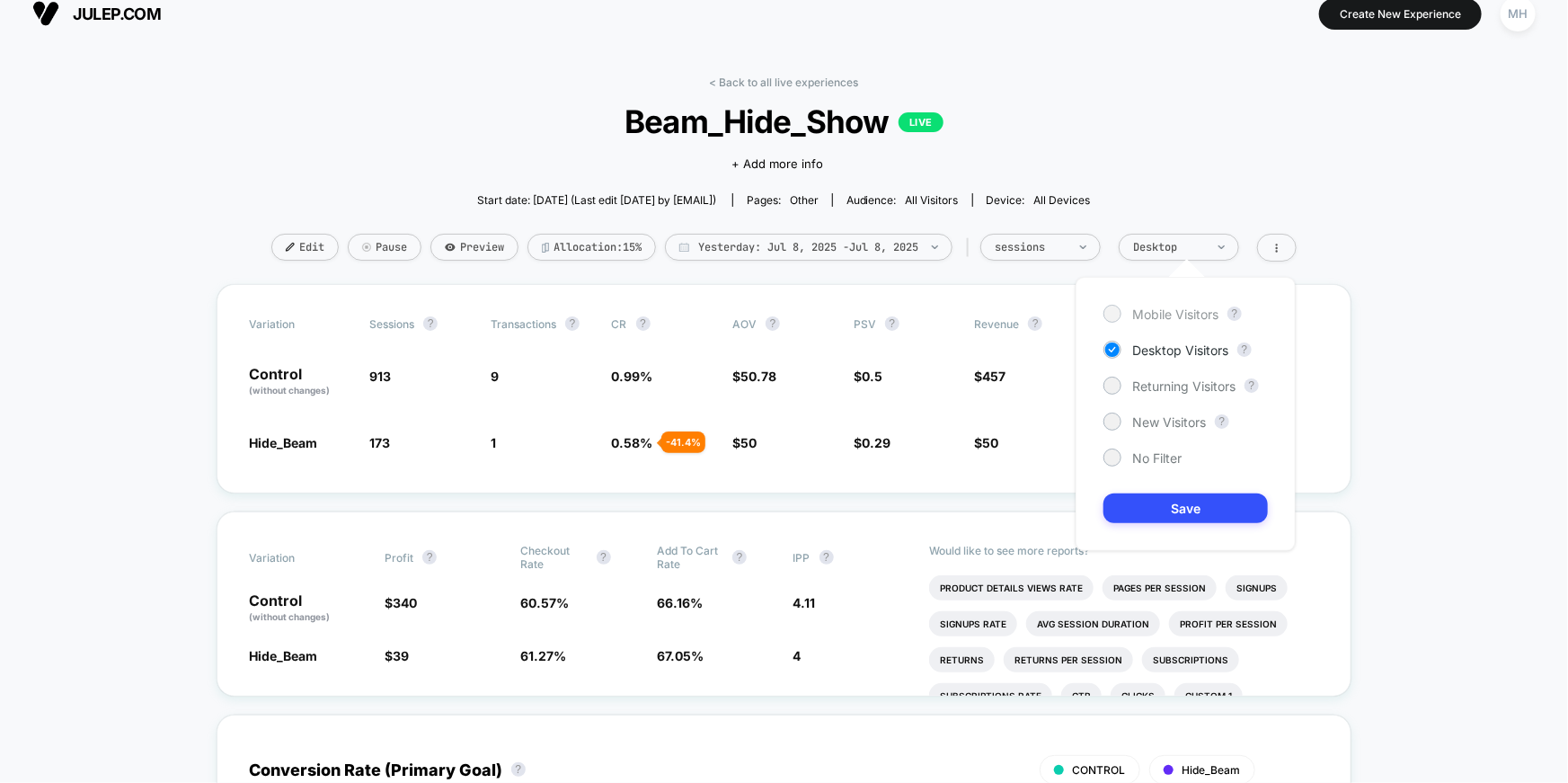 click at bounding box center [1112, 313] 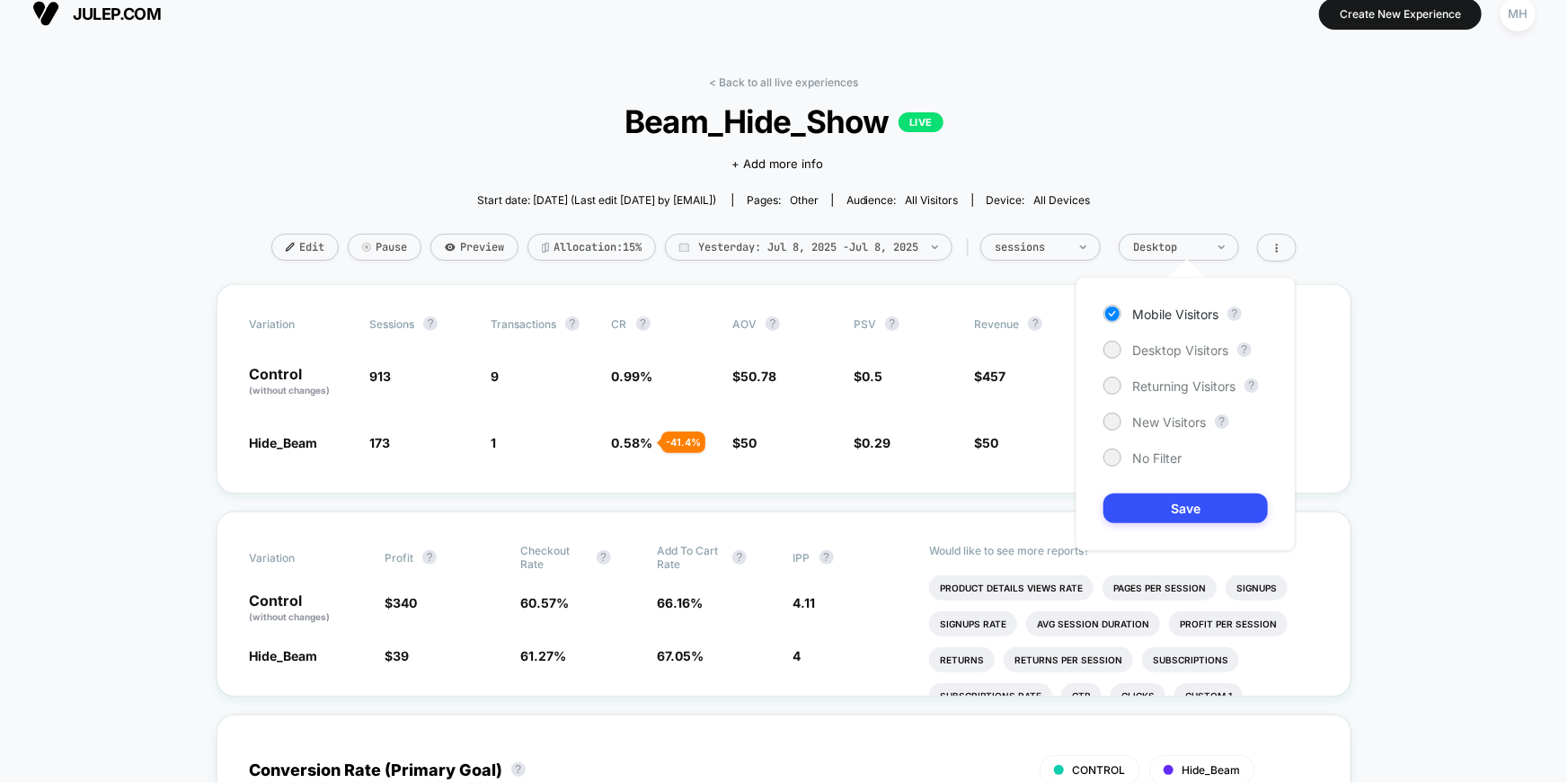 click on "Mobile Visitors ? Desktop Visitors ? Returning Visitors ? New Visitors ? No Filter Save" at bounding box center [1185, 414] 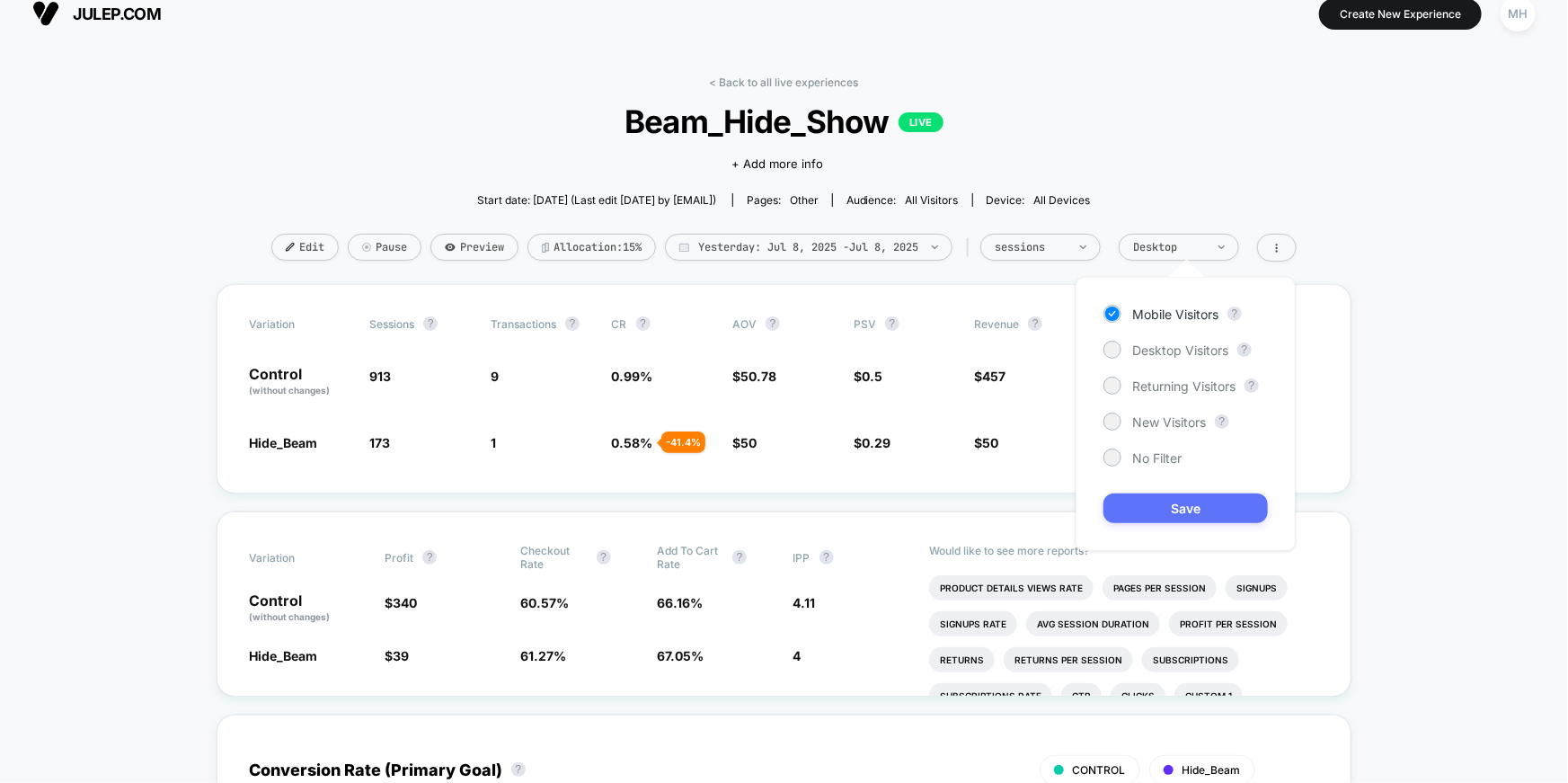 click on "Save" at bounding box center (1185, 508) 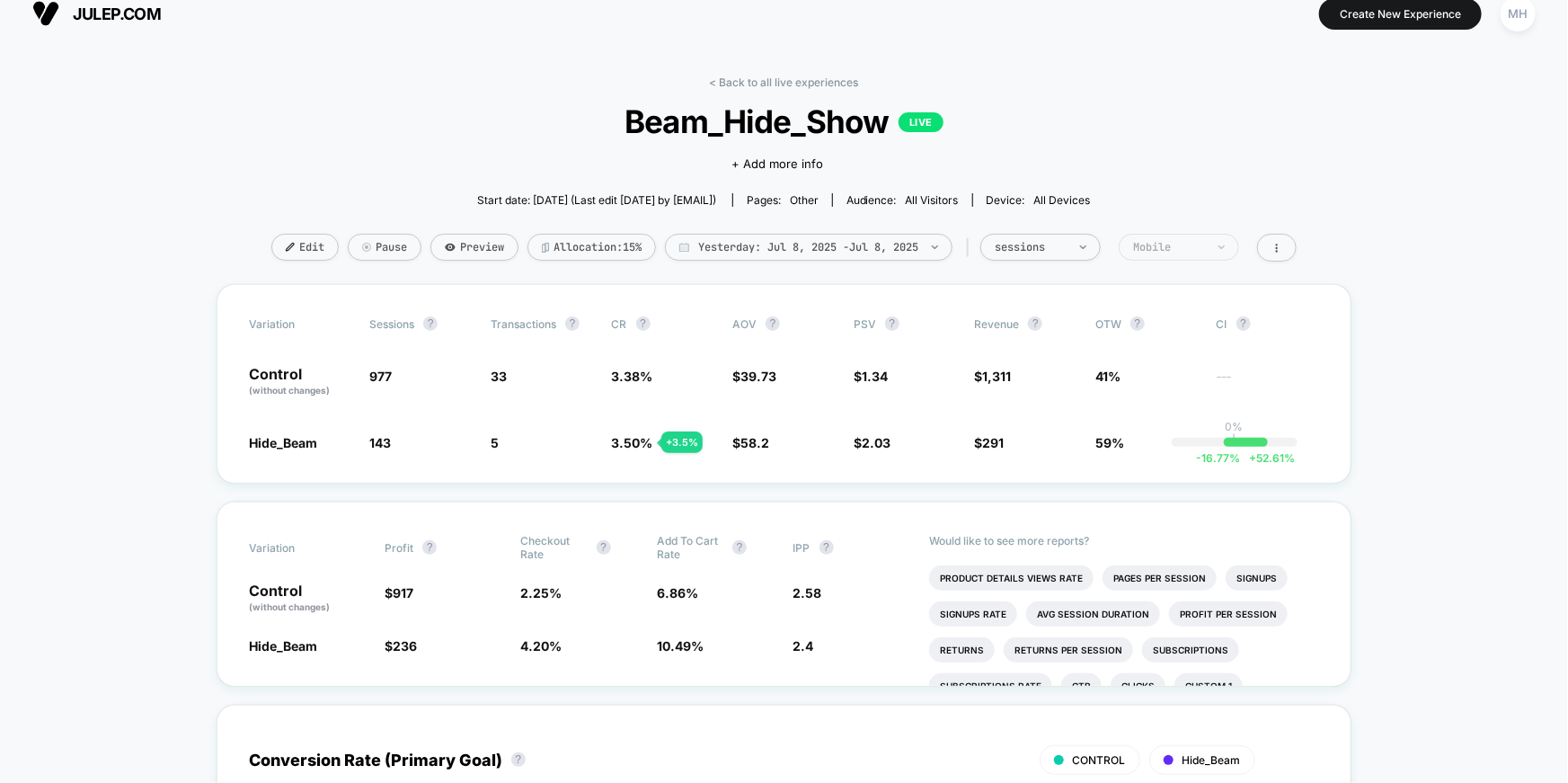 click on "Mobile" at bounding box center [1031, 247] 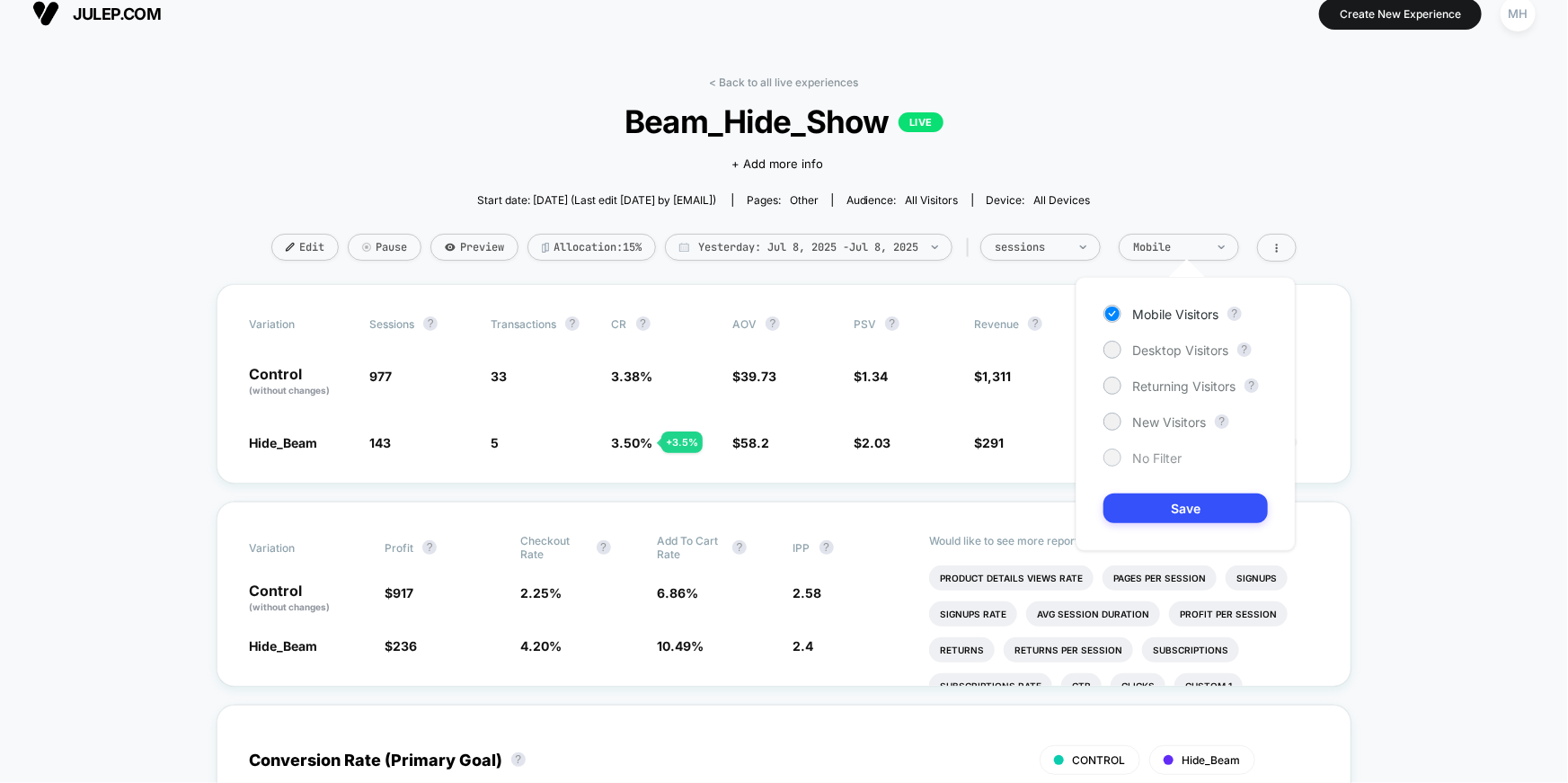 click on "No Filter" at bounding box center (1165, 350) 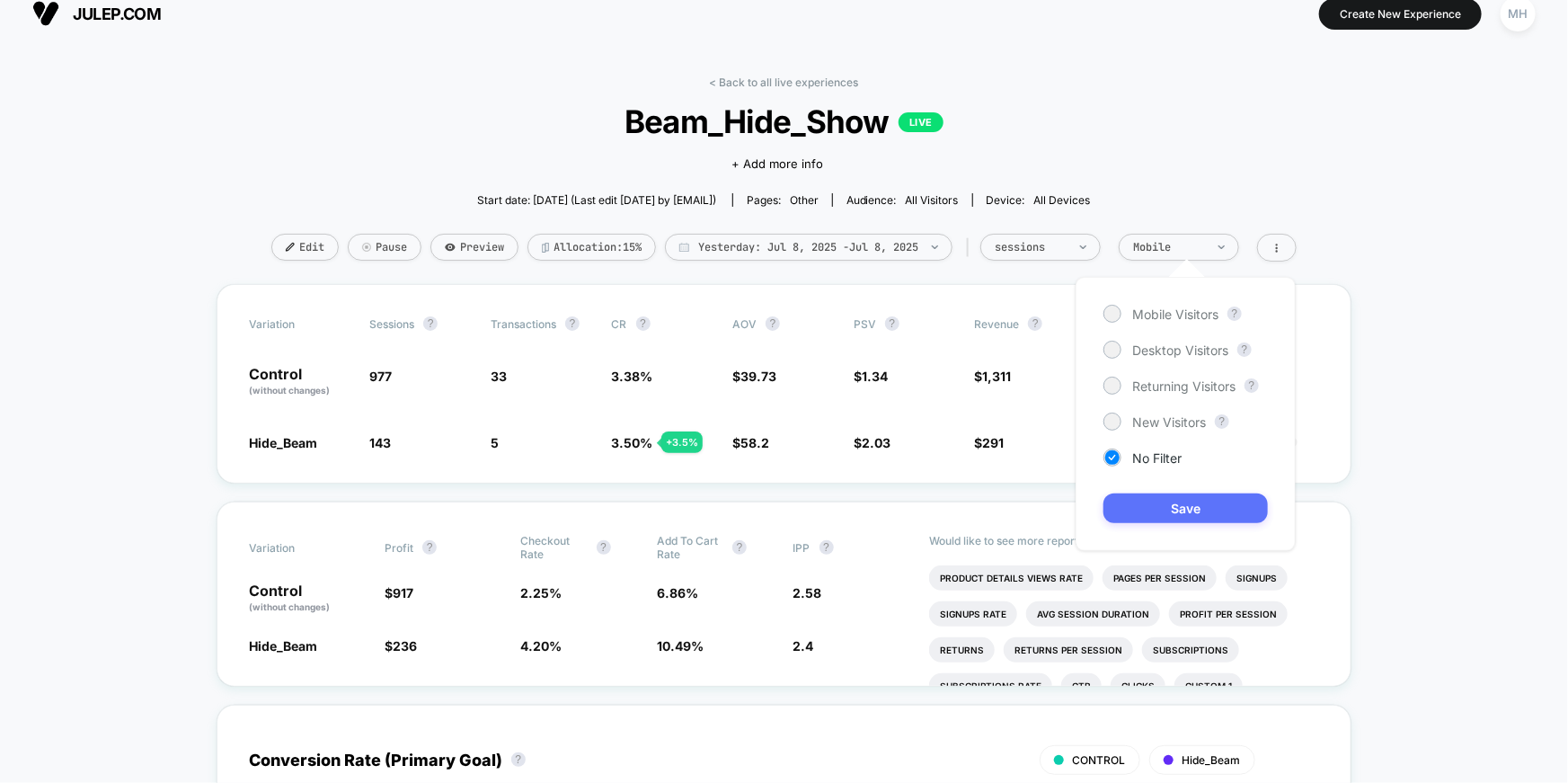 click on "Save" at bounding box center [1185, 508] 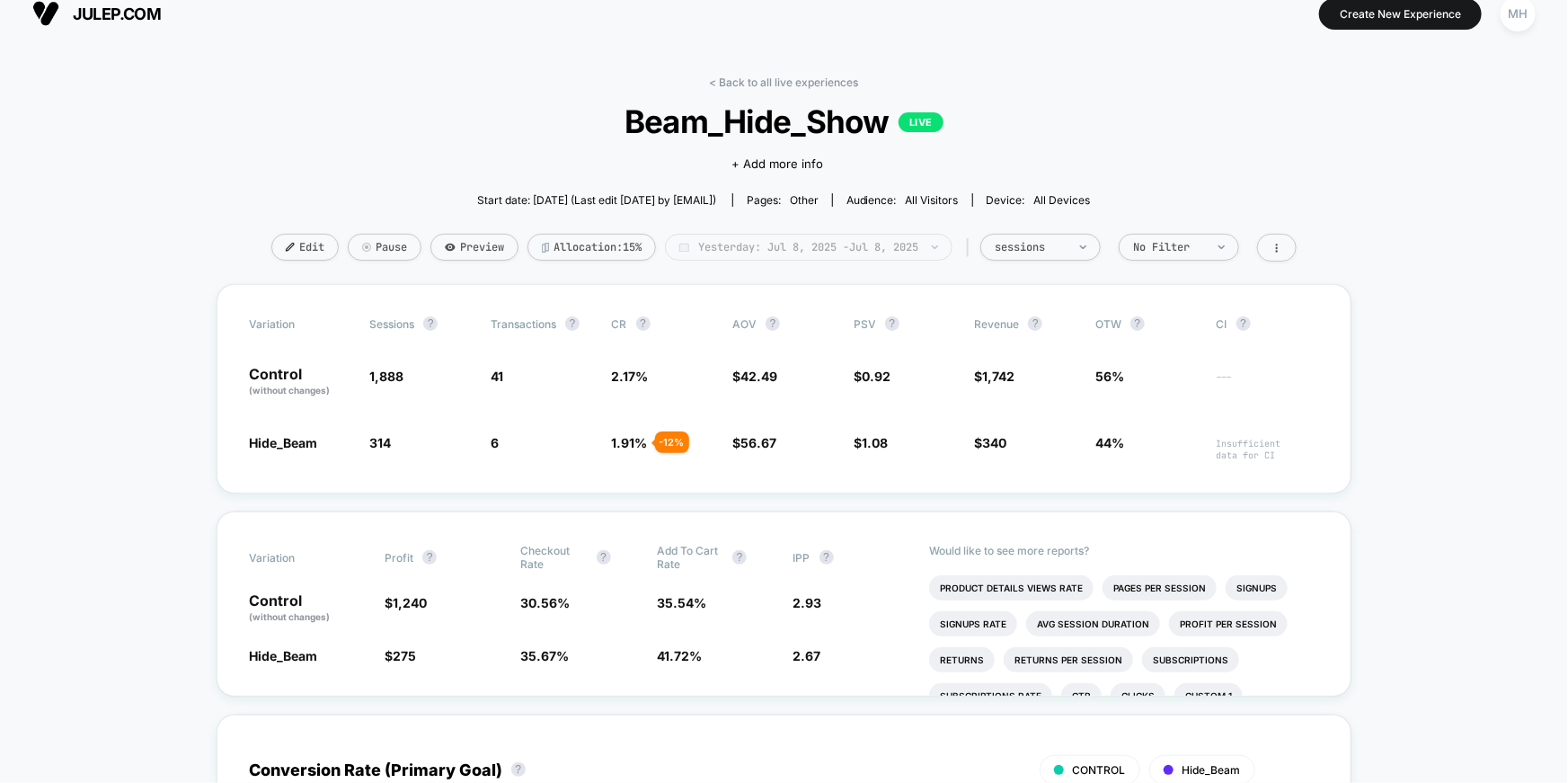 click on "Yesterday:     Jul 8, 2025    -    Jul 8, 2025" at bounding box center [809, 247] 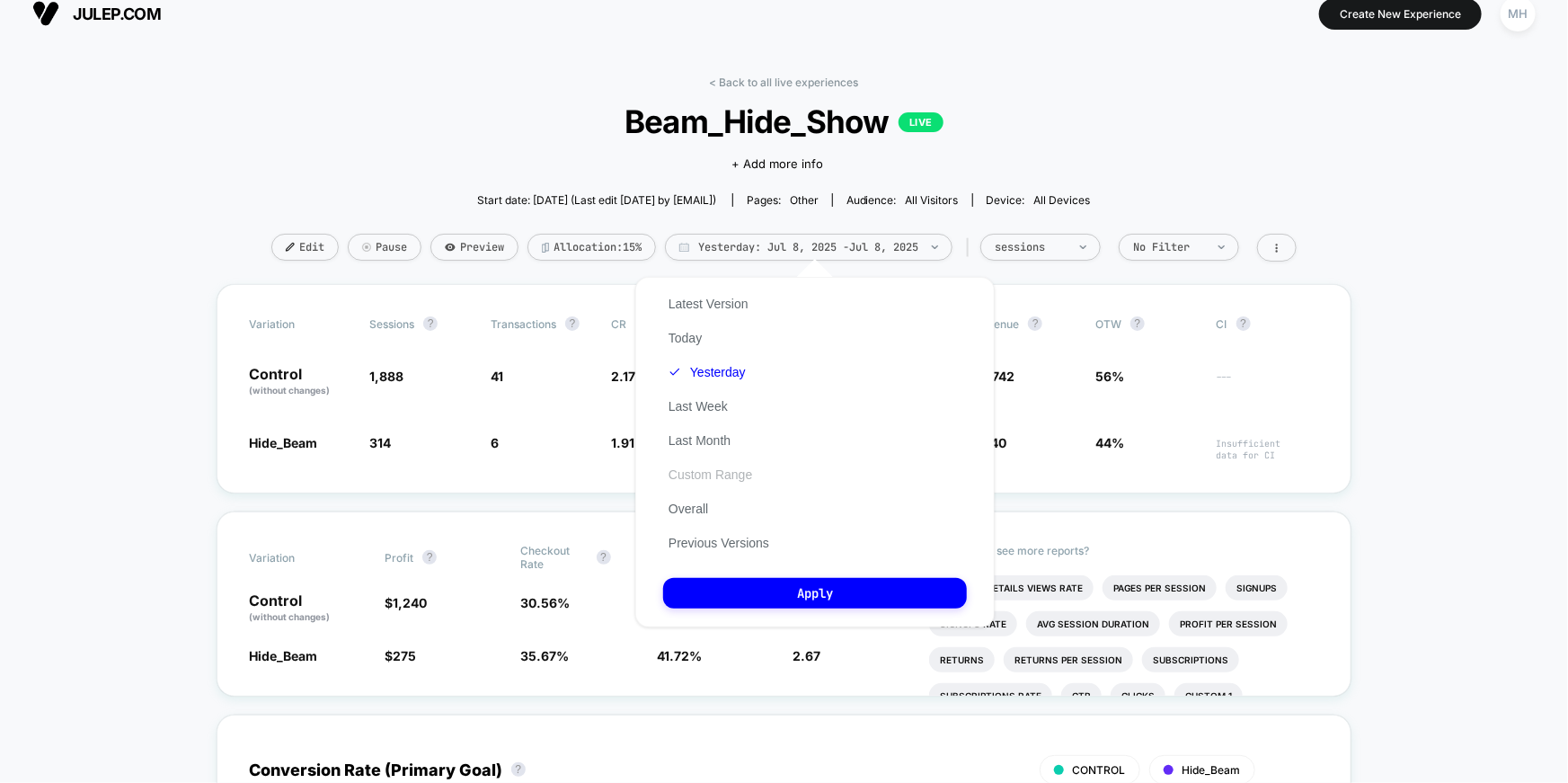click on "Custom Range" at bounding box center [710, 475] 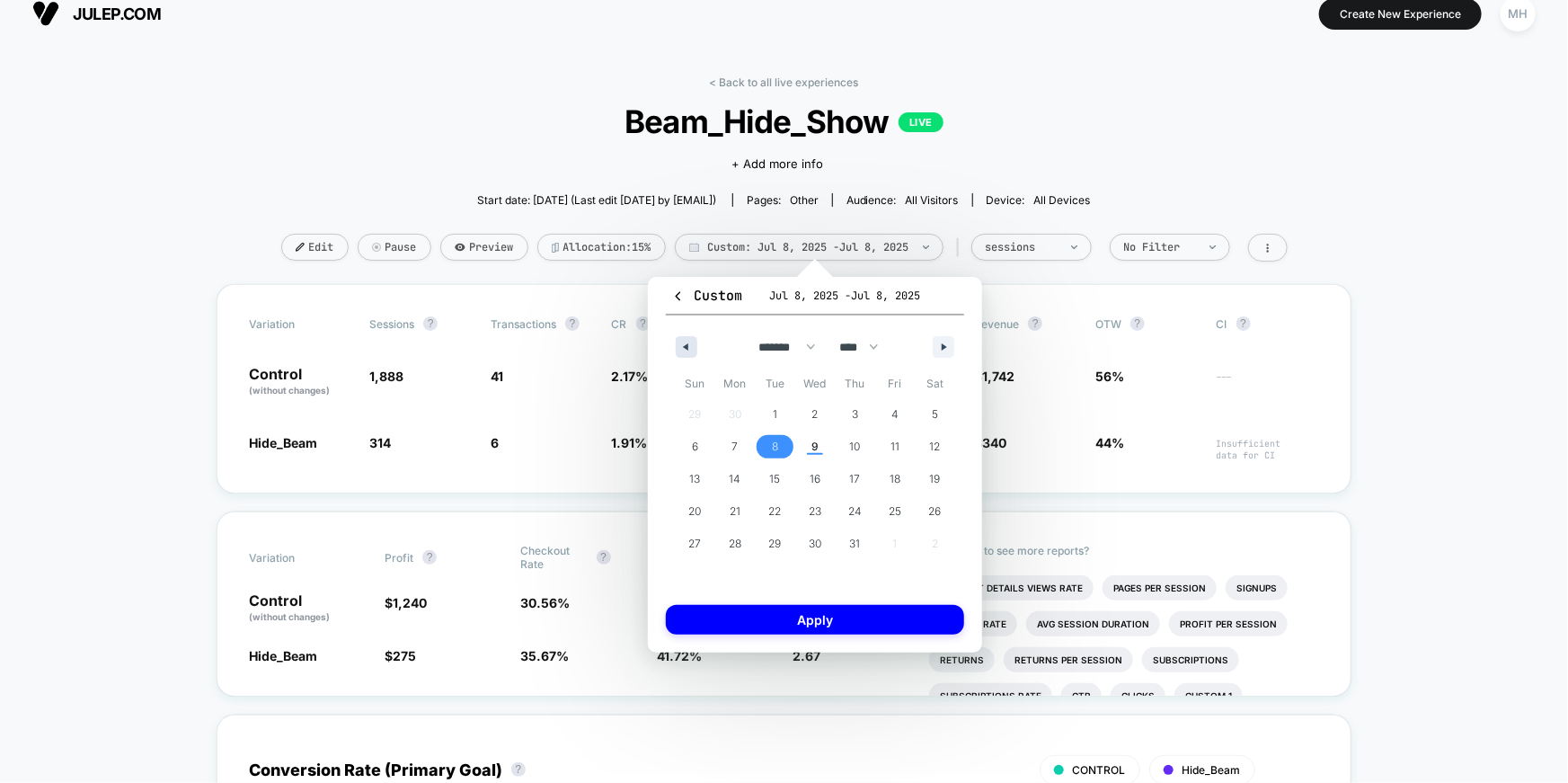 click at bounding box center [684, 347] 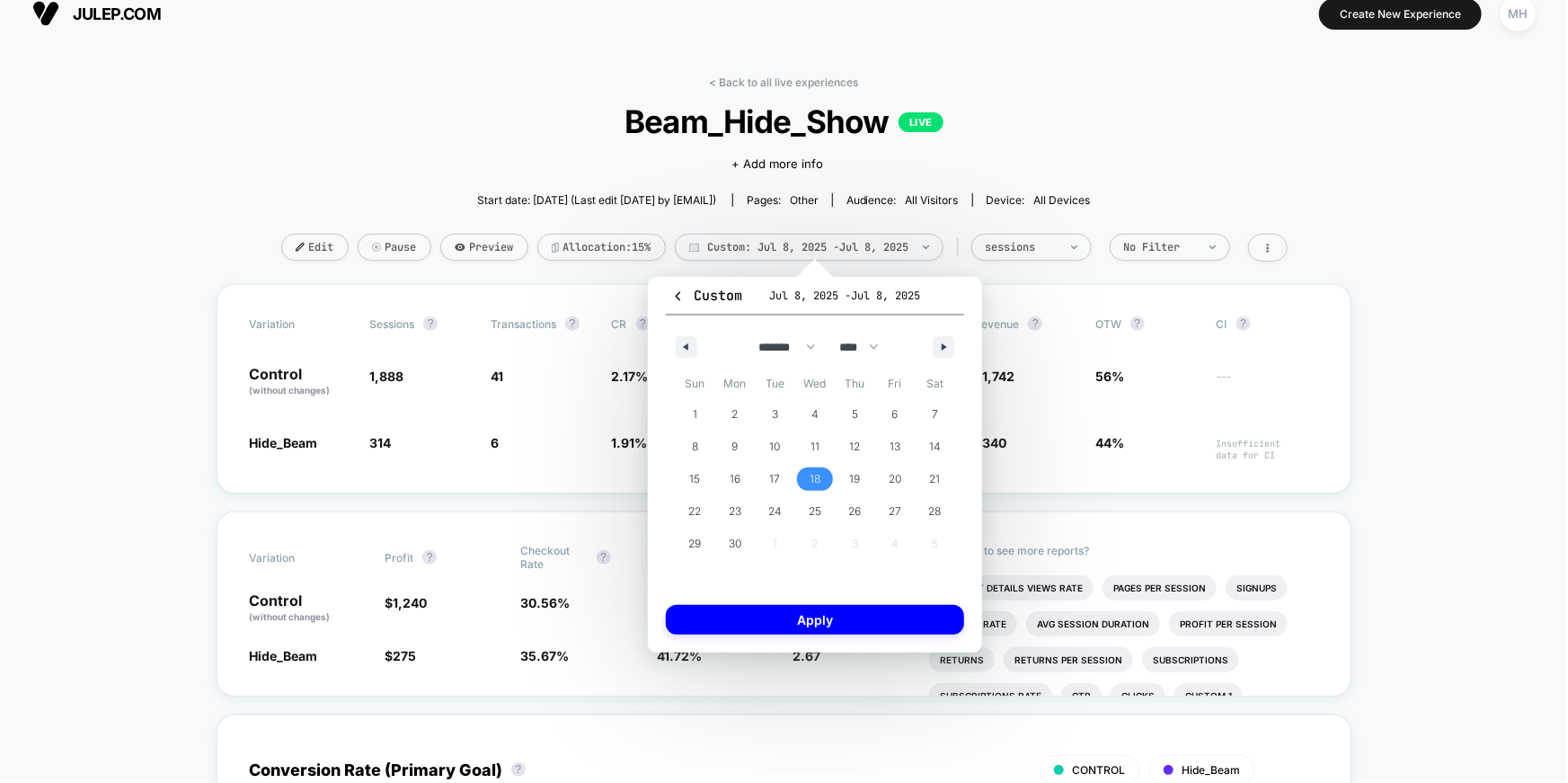 click on "18" at bounding box center (815, 479) 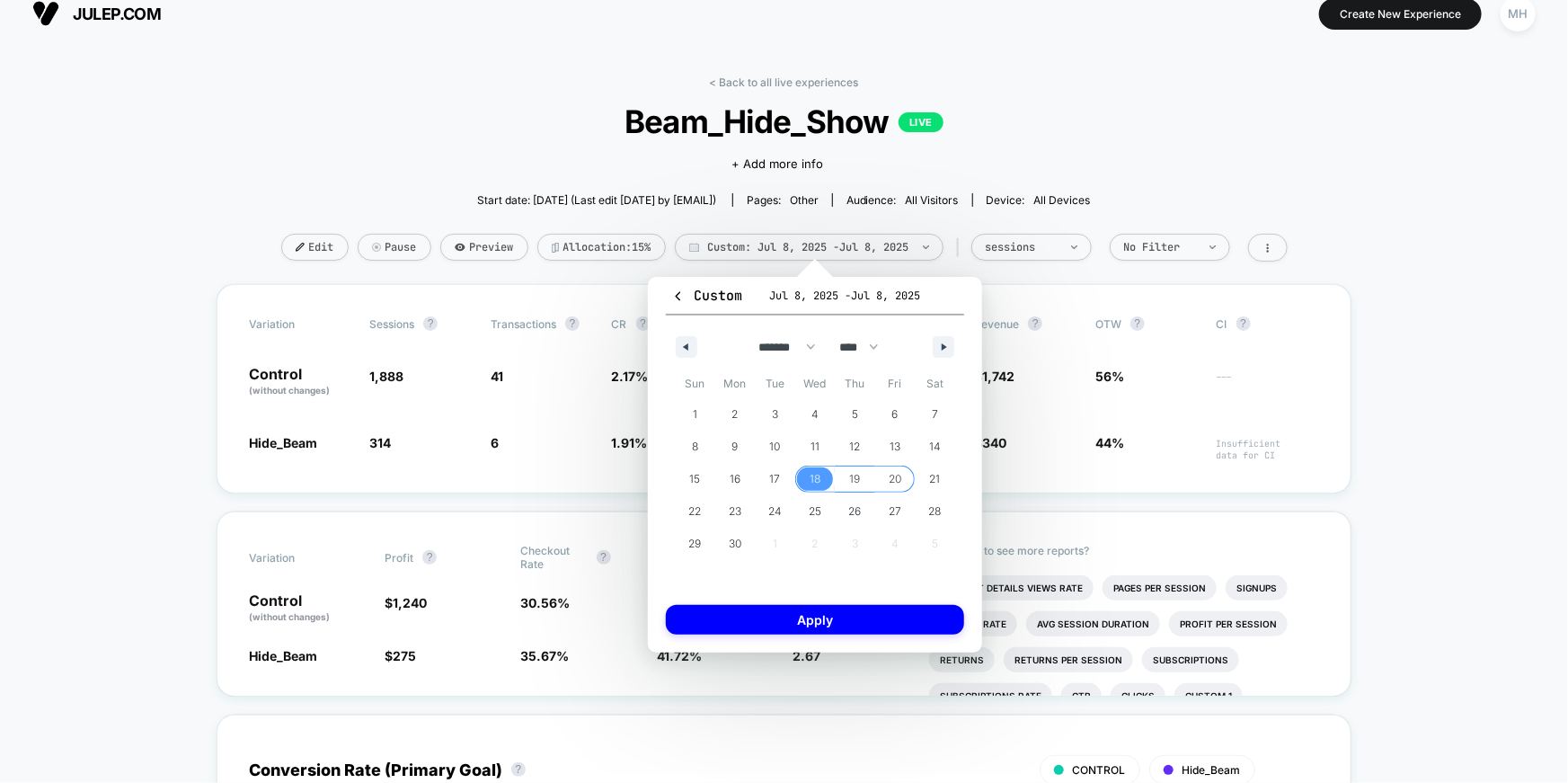 click on "20" at bounding box center (895, 479) 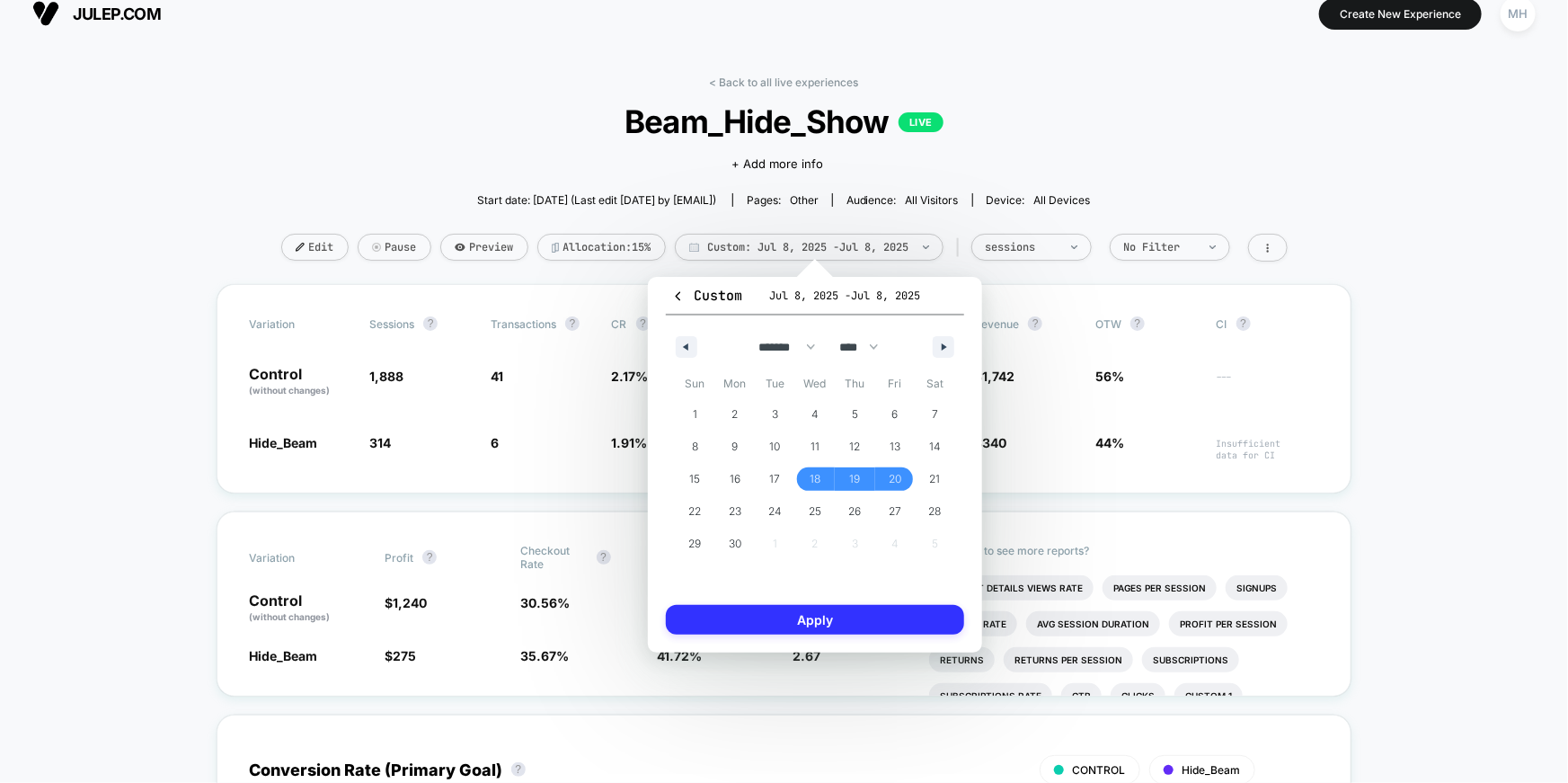 click on "Apply" at bounding box center (815, 619) 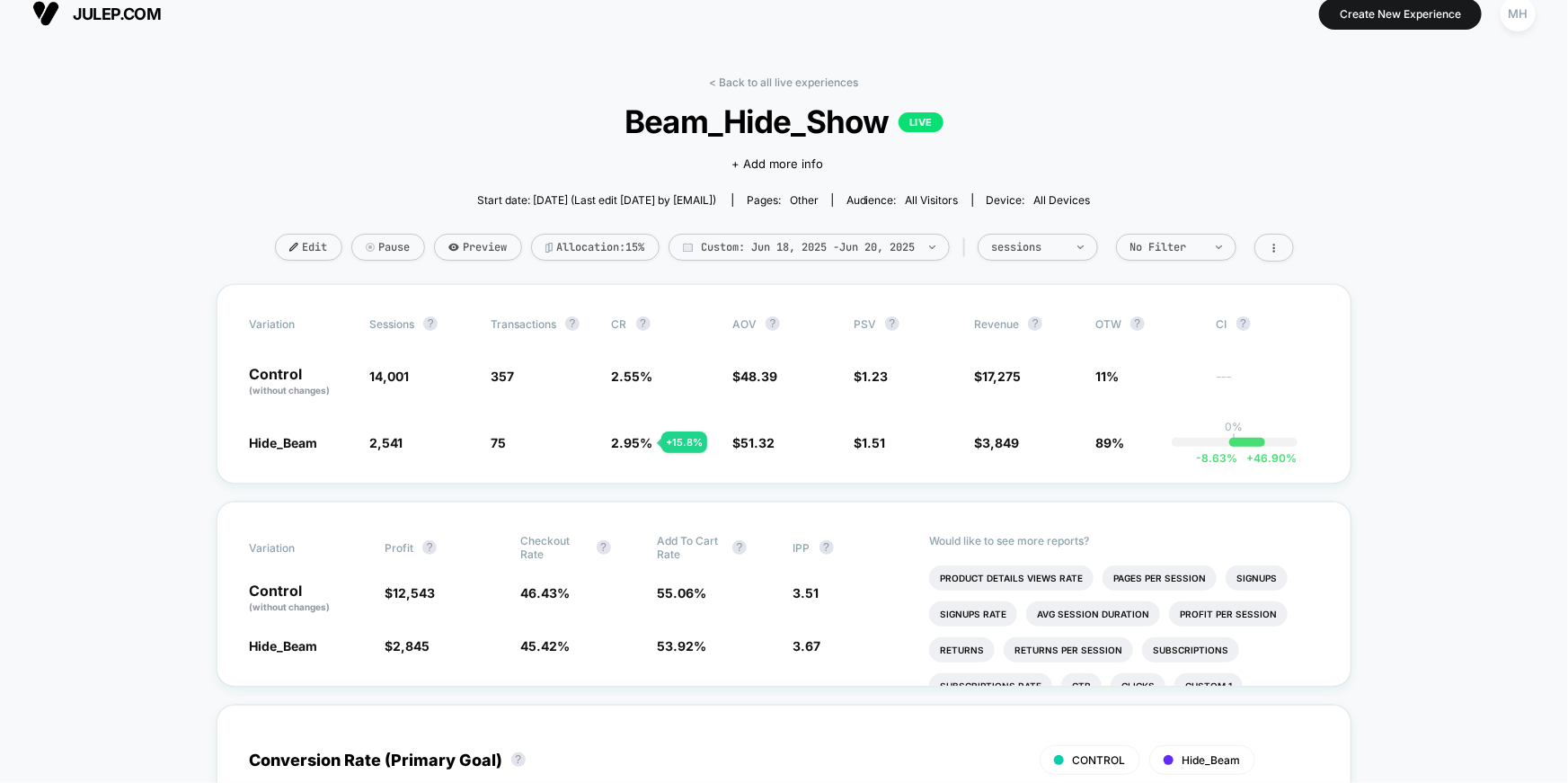 click on "Edit Pause  Preview Allocation:  15% Custom:     Jun 18, 2025    -    Jun 20, 2025 |   sessions   No Filter" at bounding box center (784, 247) 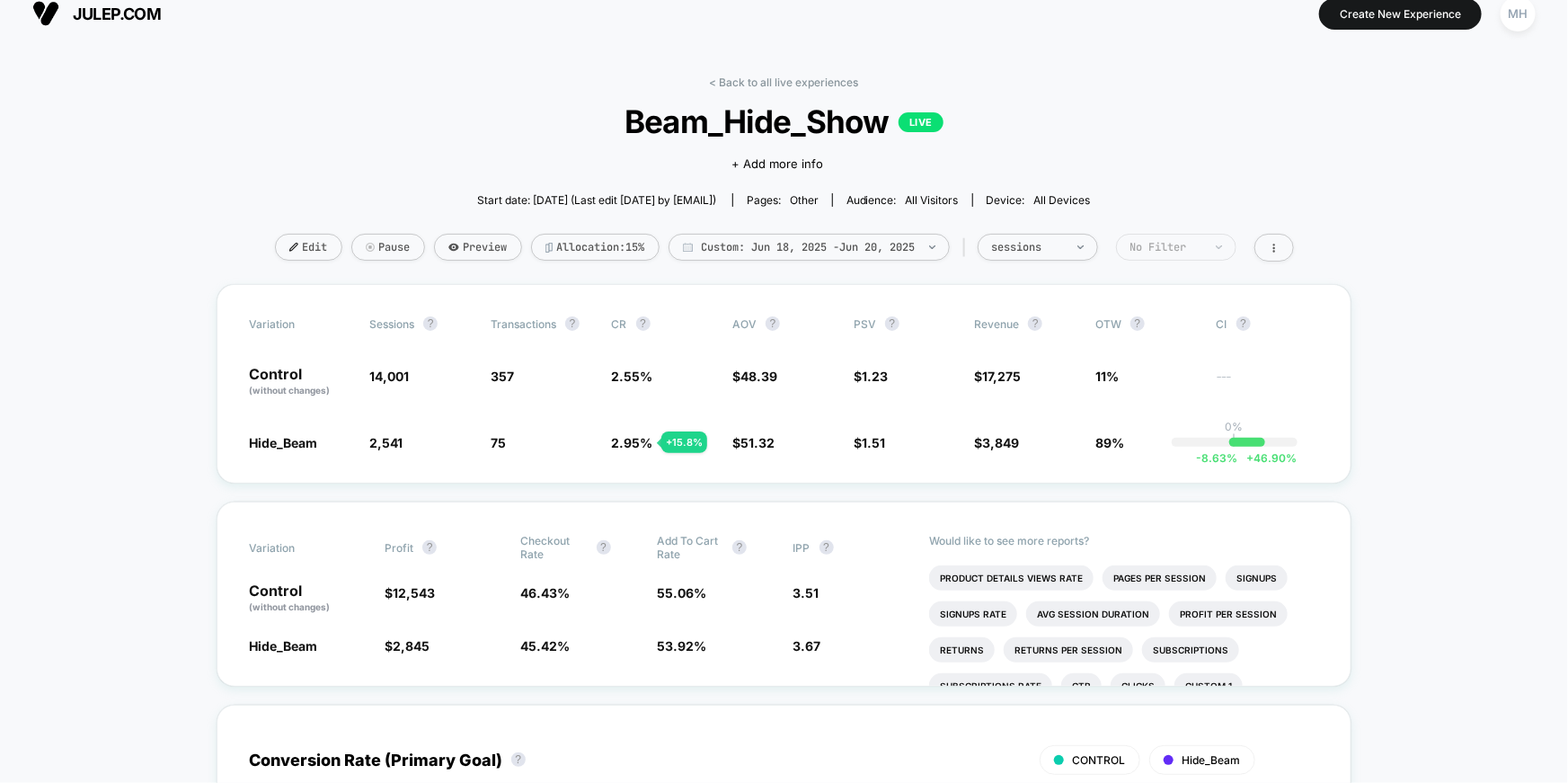 click on "No Filter" at bounding box center (1038, 247) 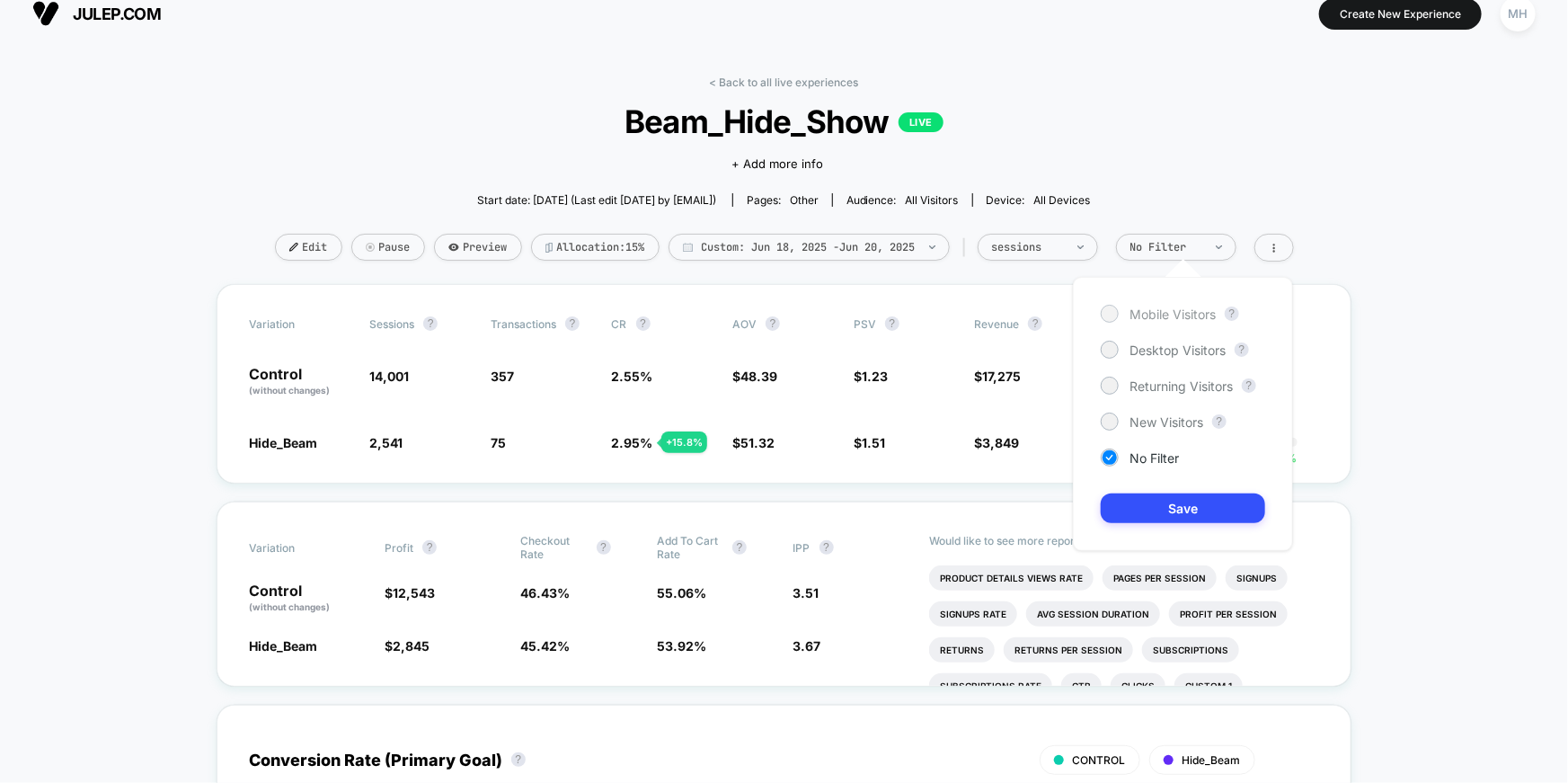 click at bounding box center (1110, 314) 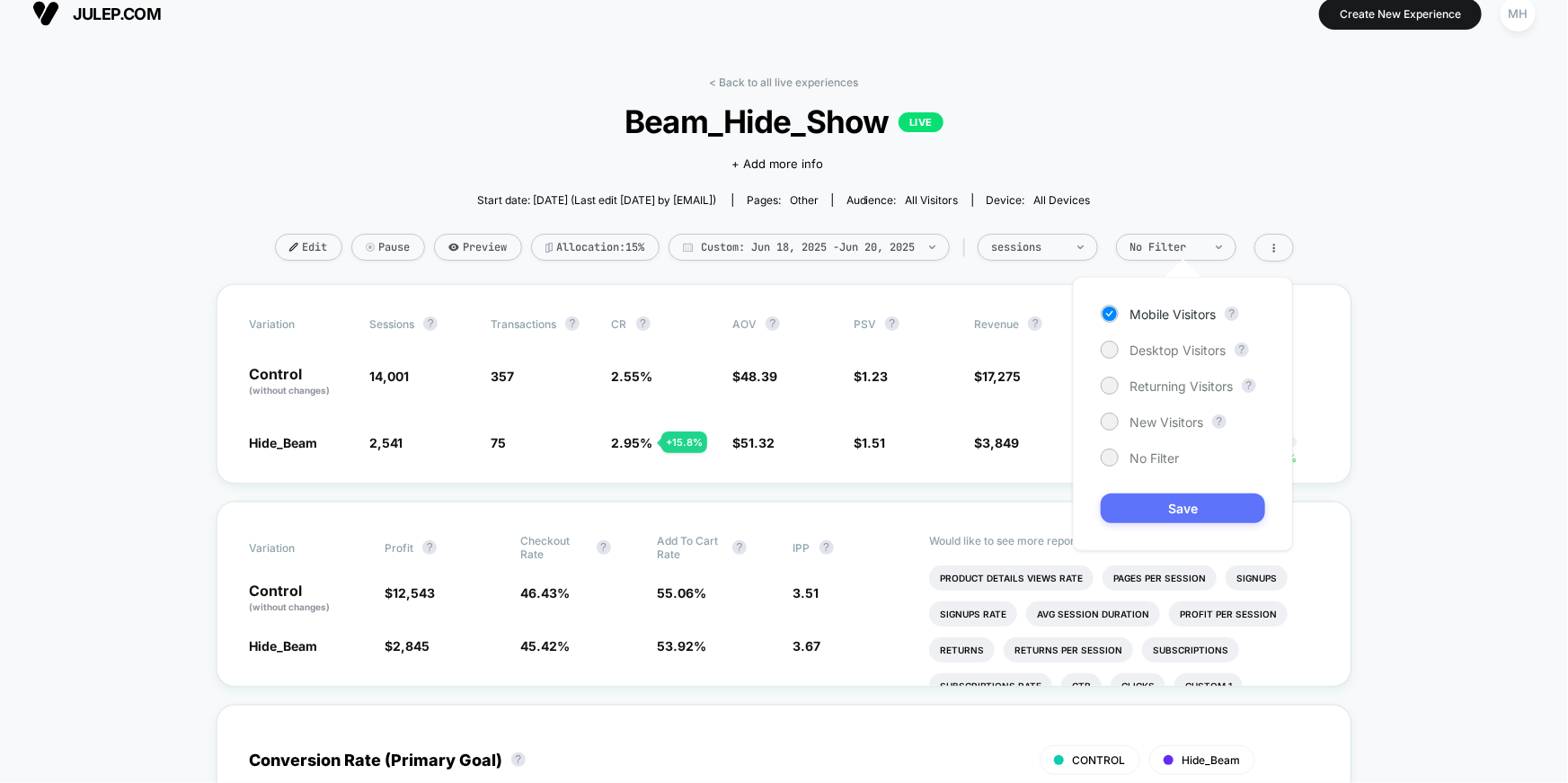 click on "Save" at bounding box center (1183, 508) 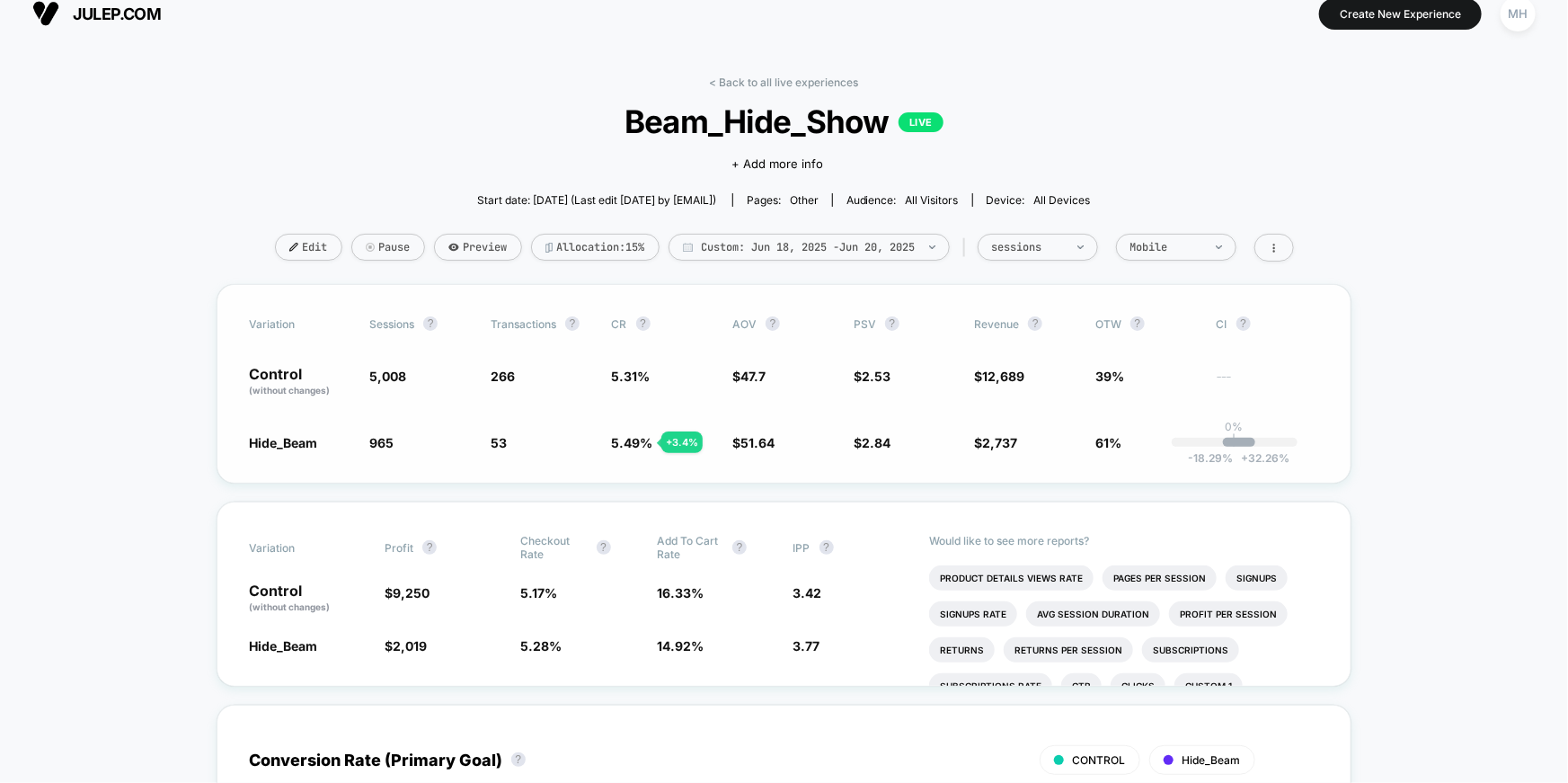 click on "$ 51.64 + 8.3 %" at bounding box center [784, 382] 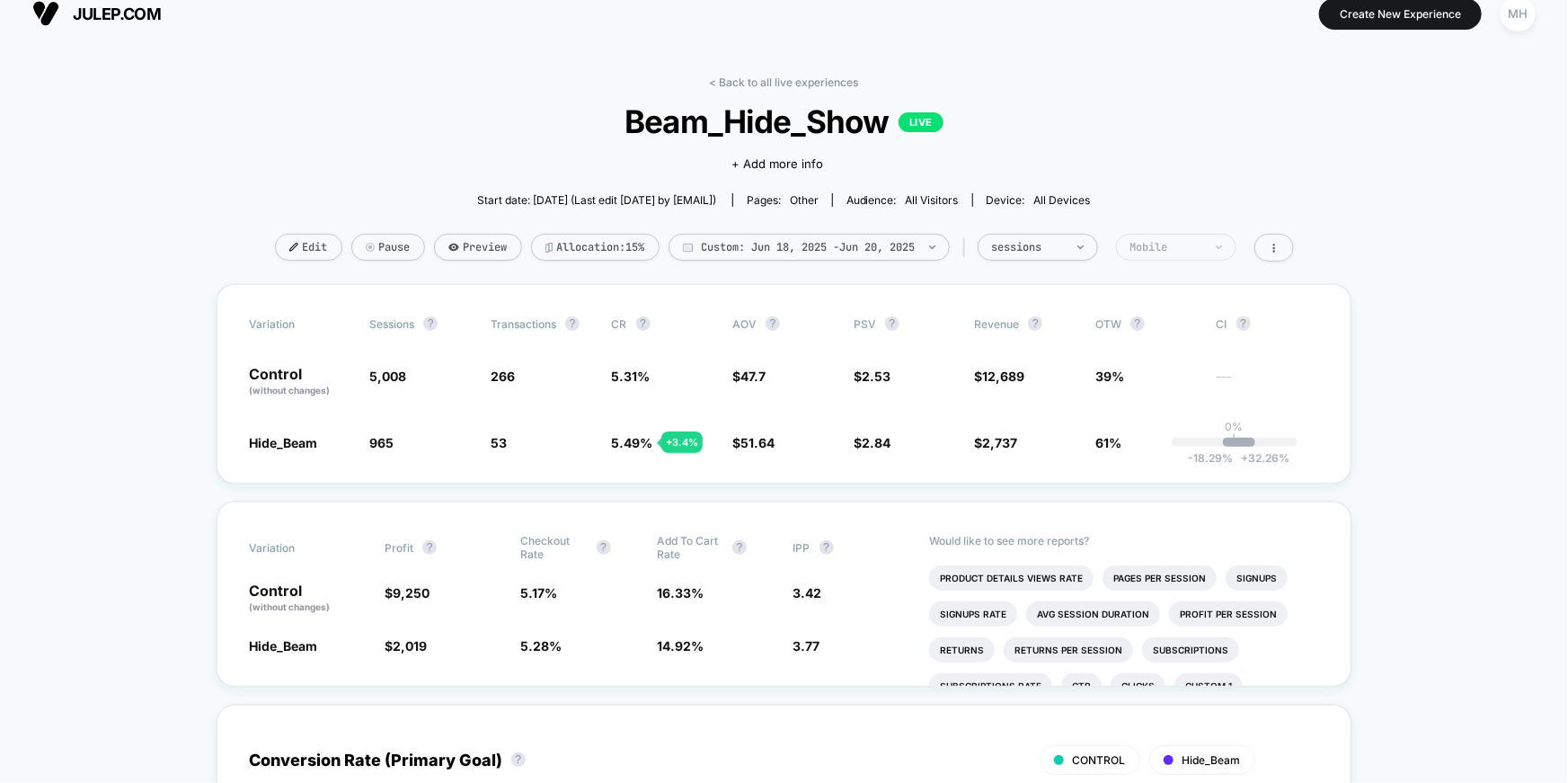 click on "Mobile" at bounding box center [1038, 247] 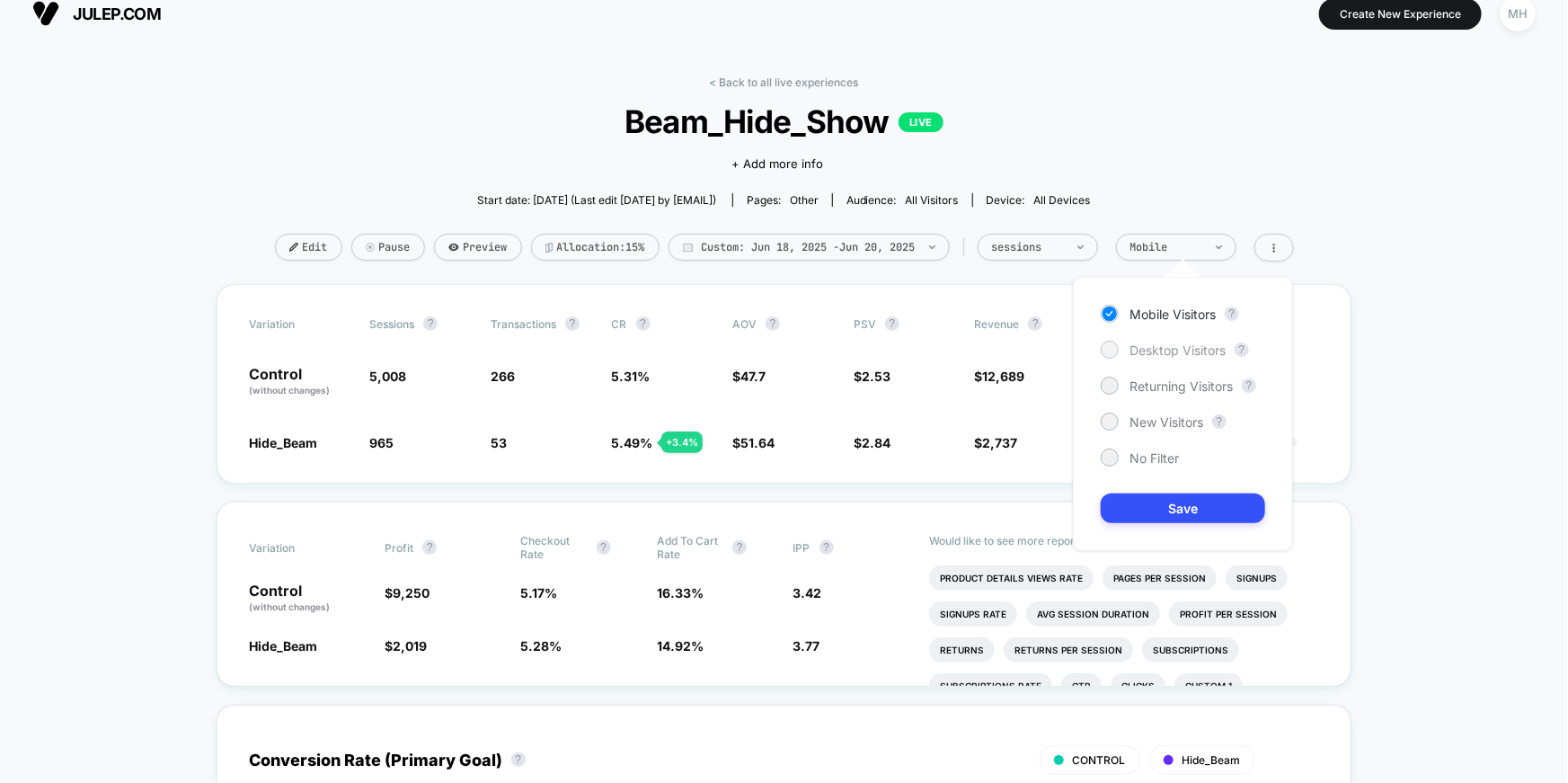 click at bounding box center [1110, 350] 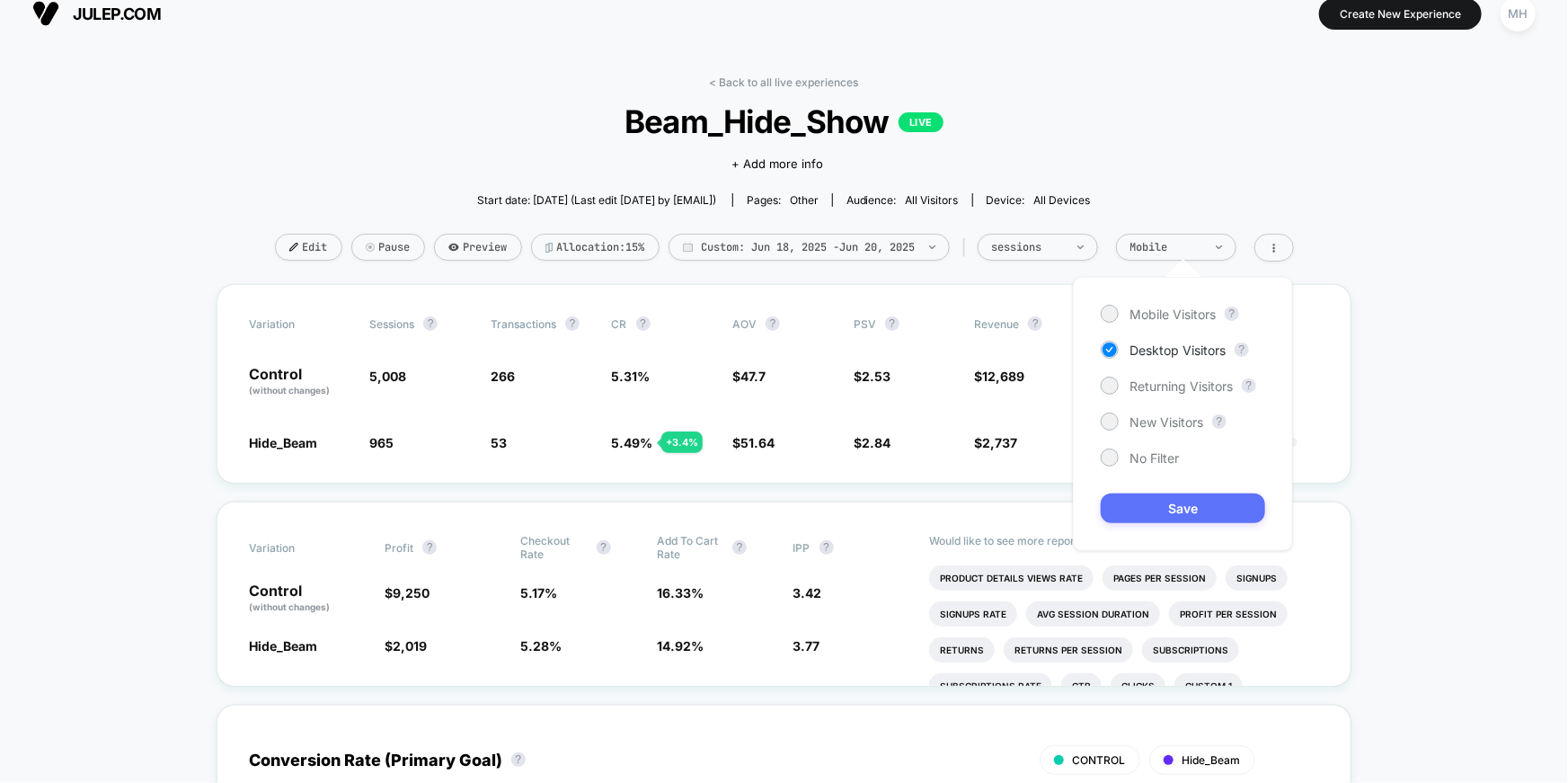 click on "Save" at bounding box center (1183, 508) 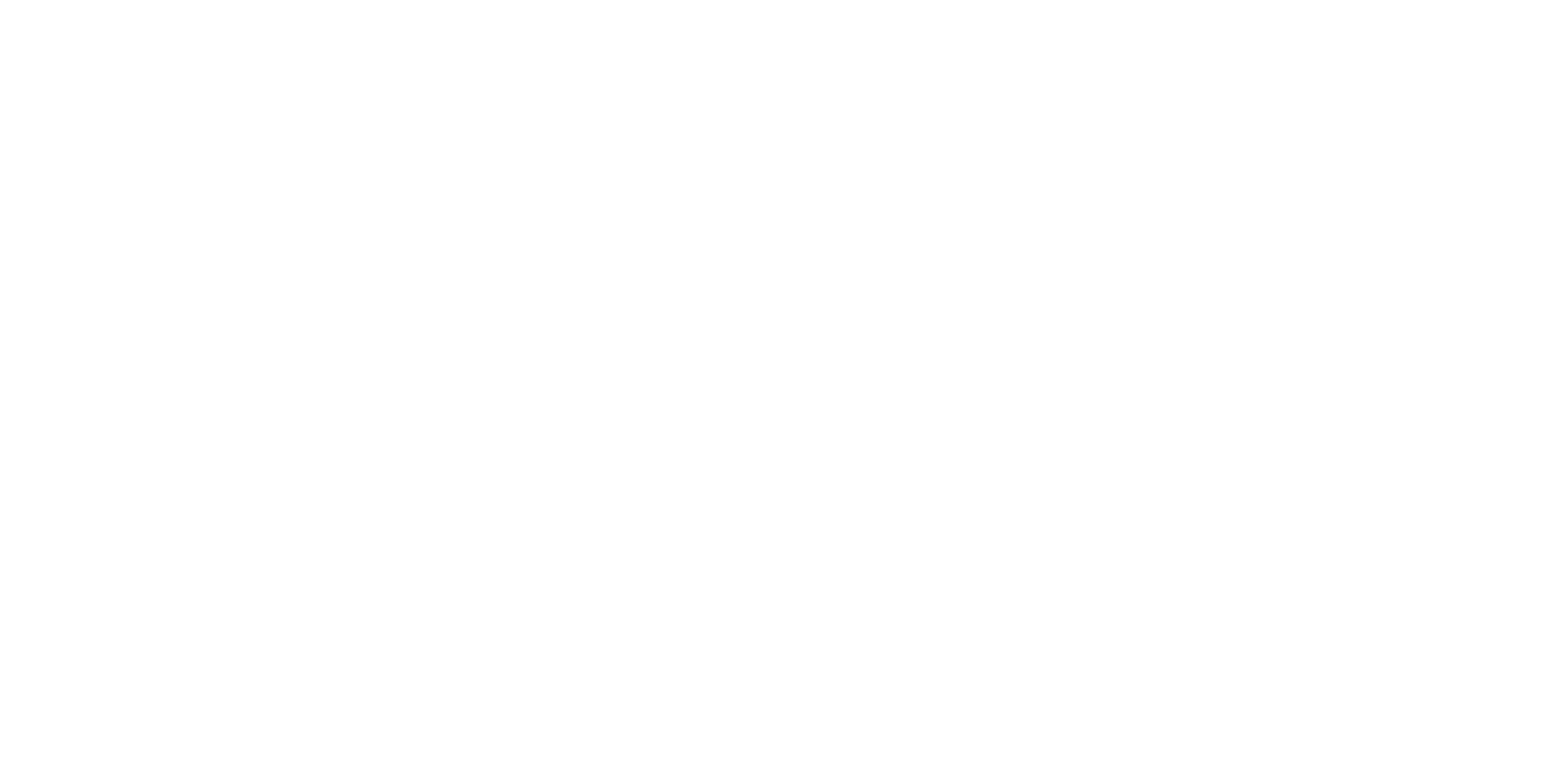 scroll, scrollTop: 0, scrollLeft: 0, axis: both 